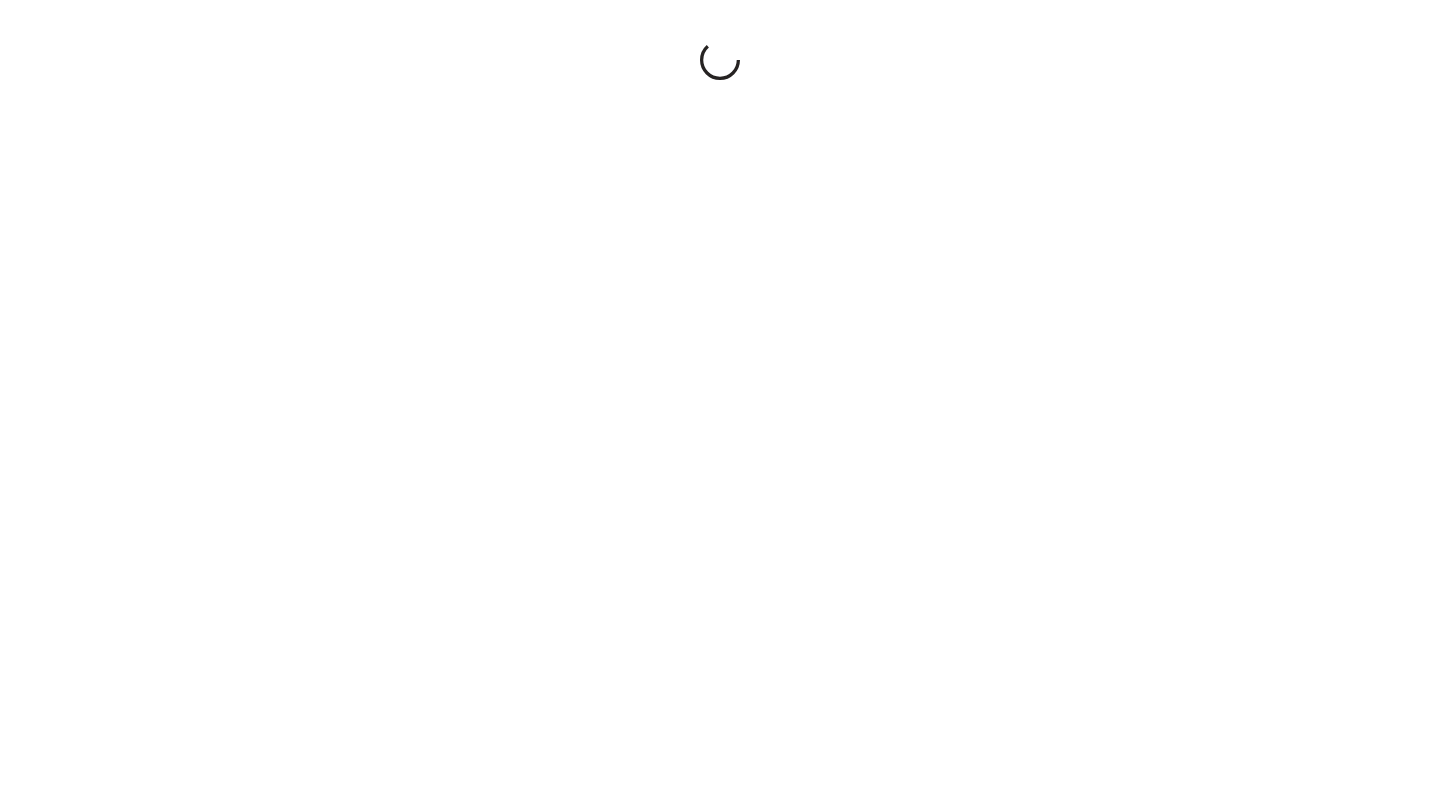 scroll, scrollTop: 0, scrollLeft: 0, axis: both 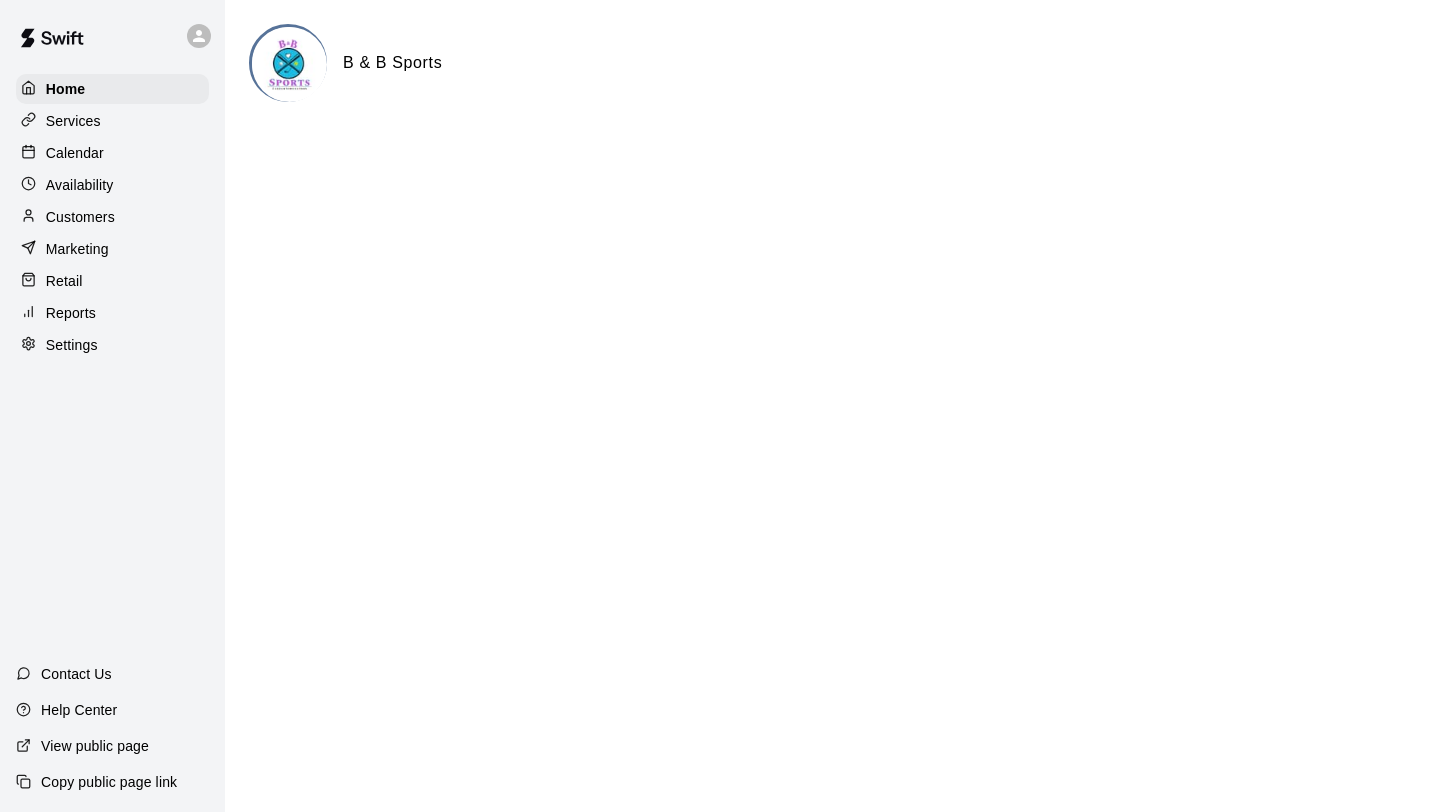 click on "Calendar" at bounding box center [75, 153] 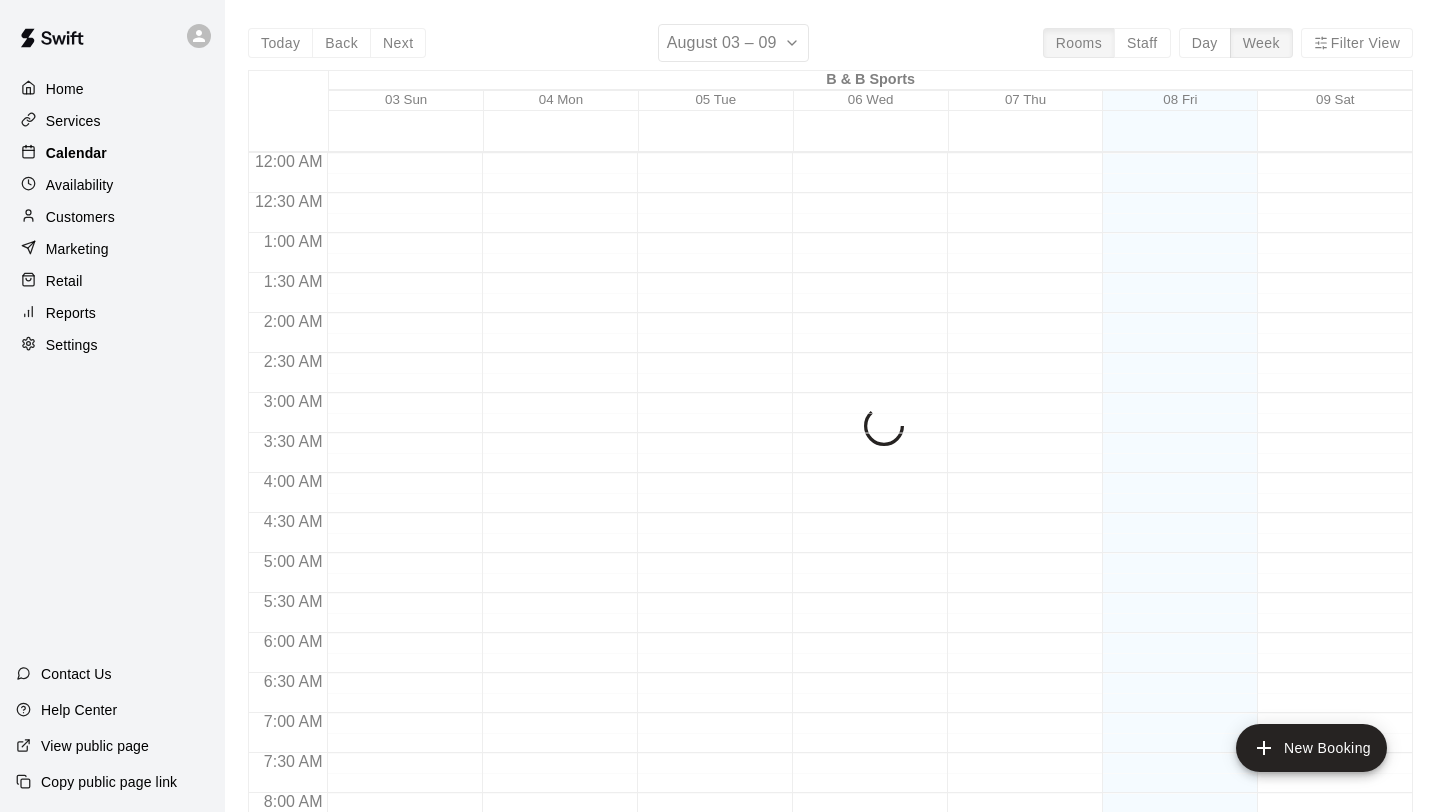 scroll, scrollTop: 1159, scrollLeft: 0, axis: vertical 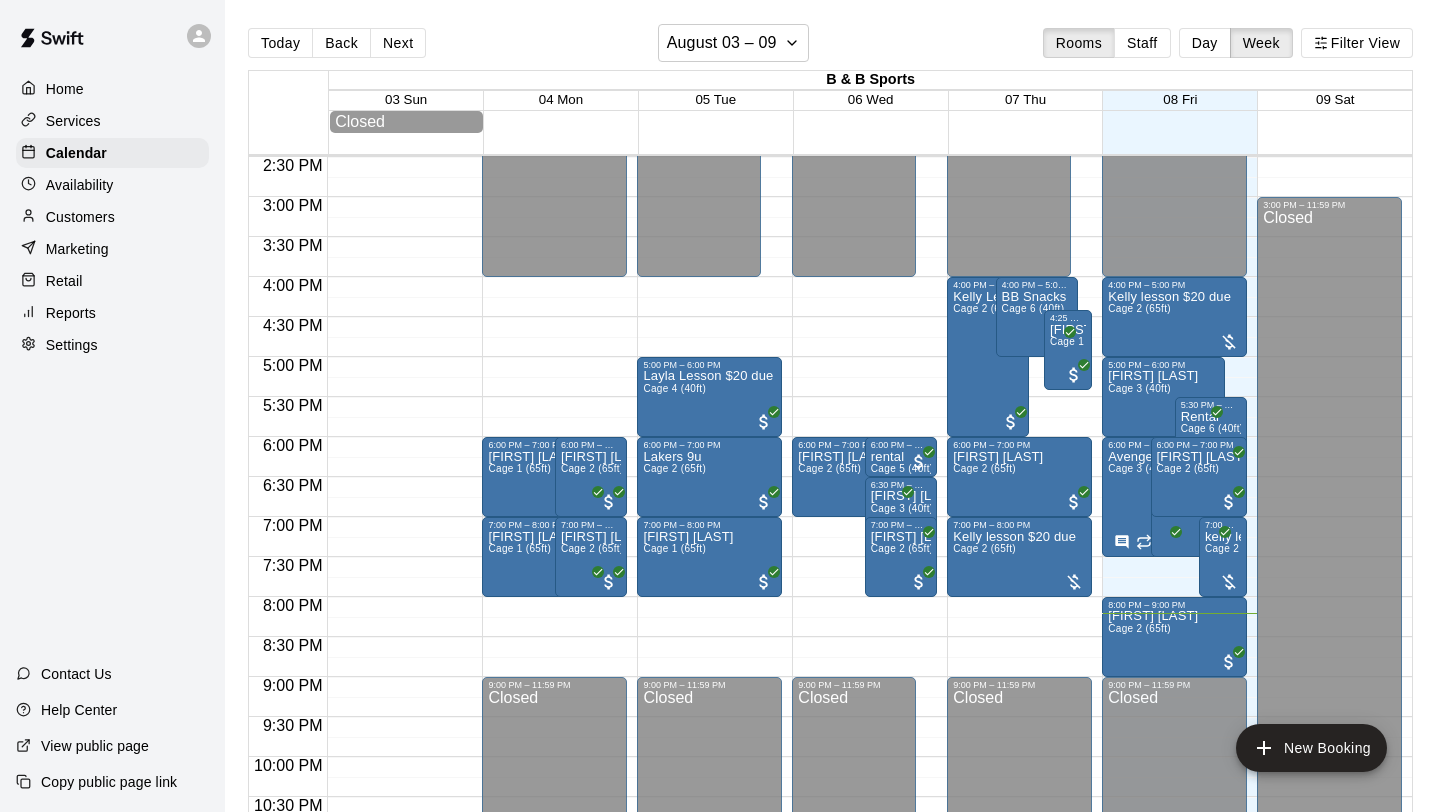 click on "Customers" at bounding box center [112, 217] 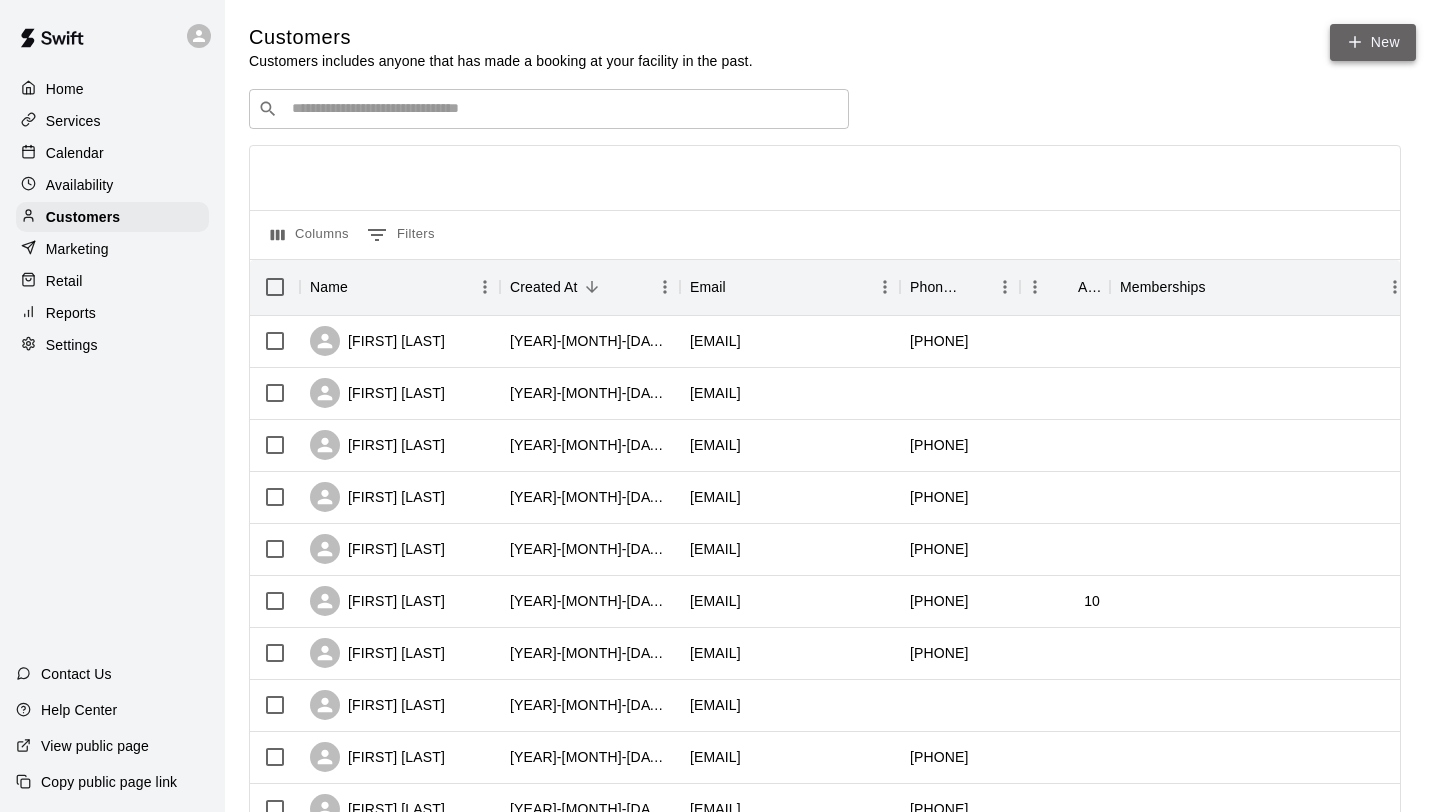 click 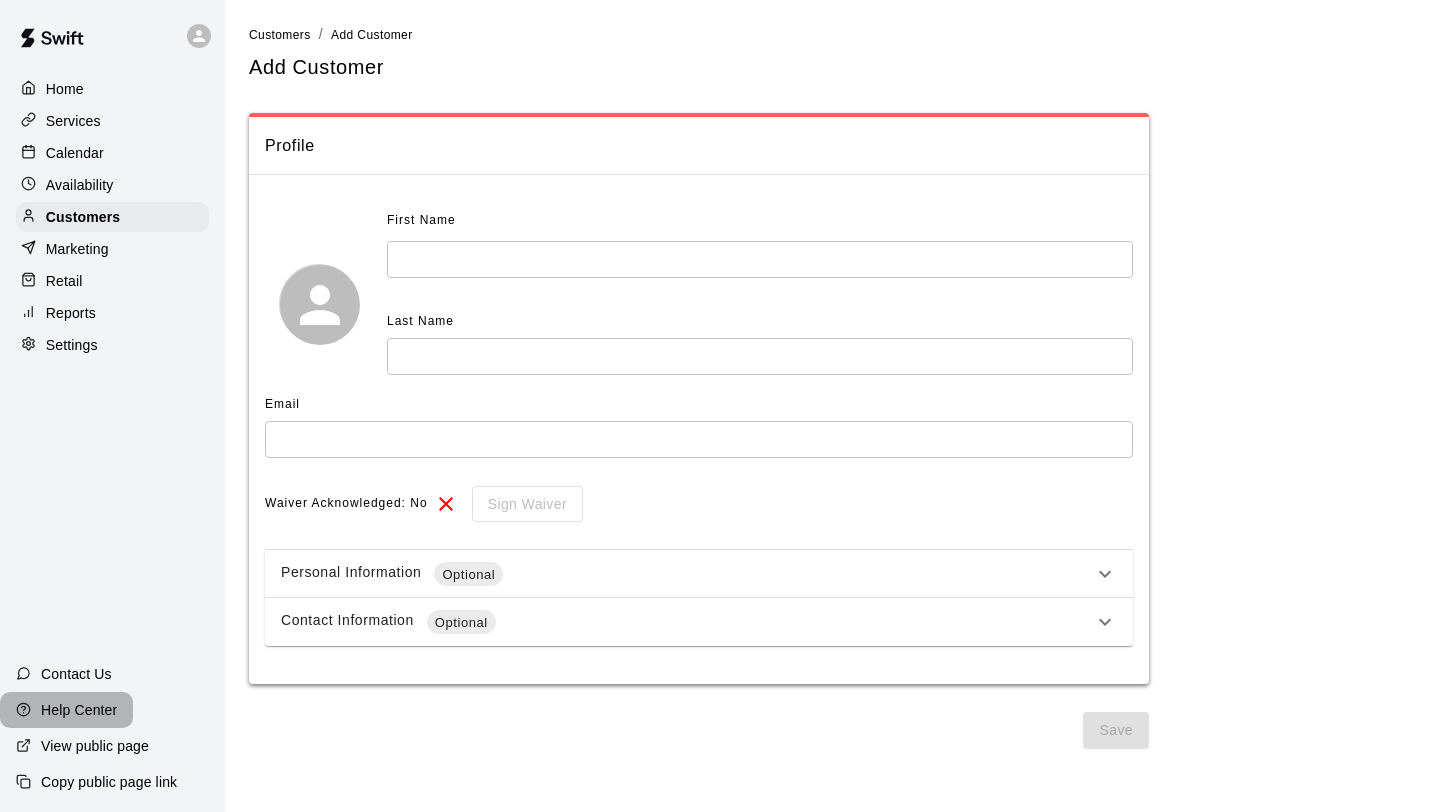 click on "Help Center" at bounding box center (79, 710) 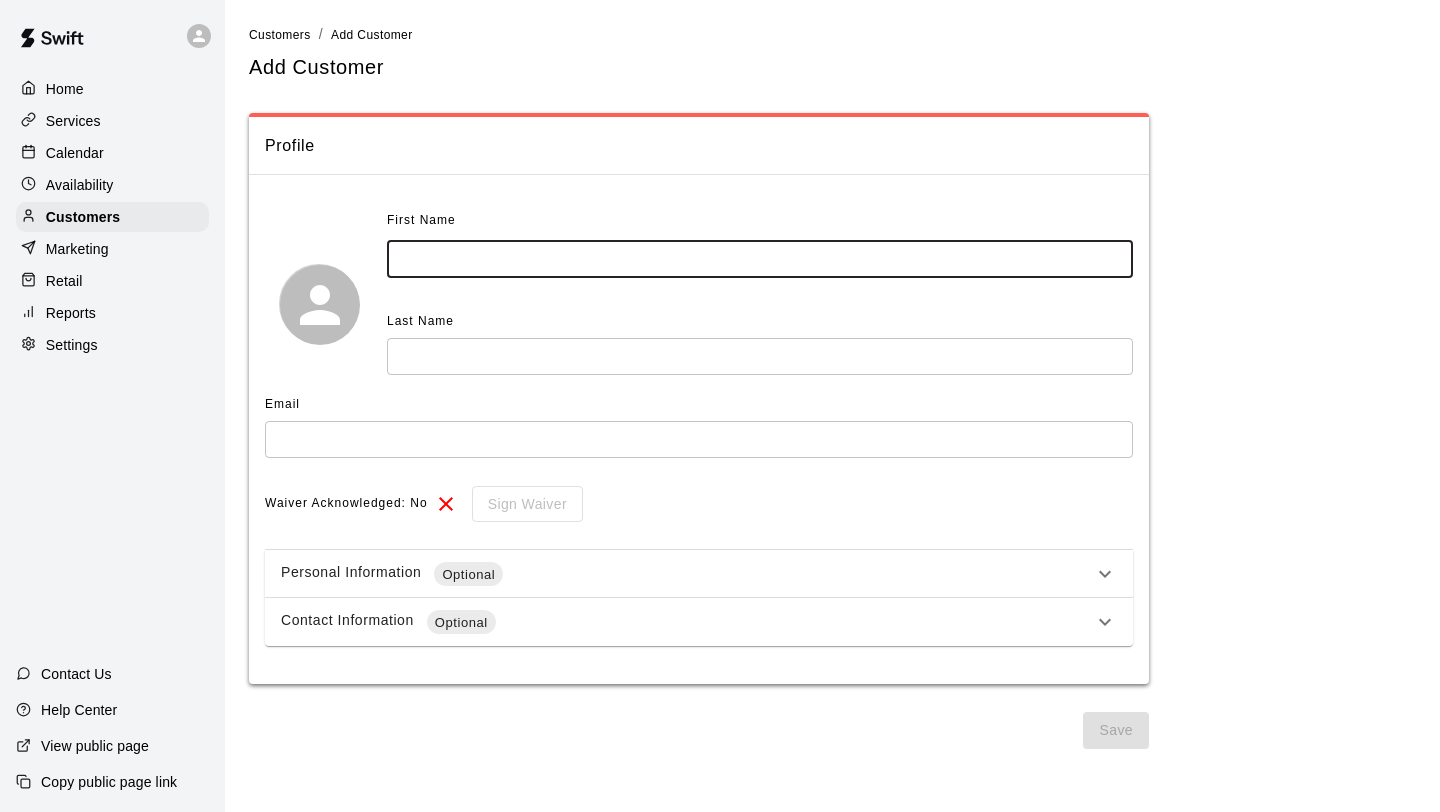 click at bounding box center [760, 259] 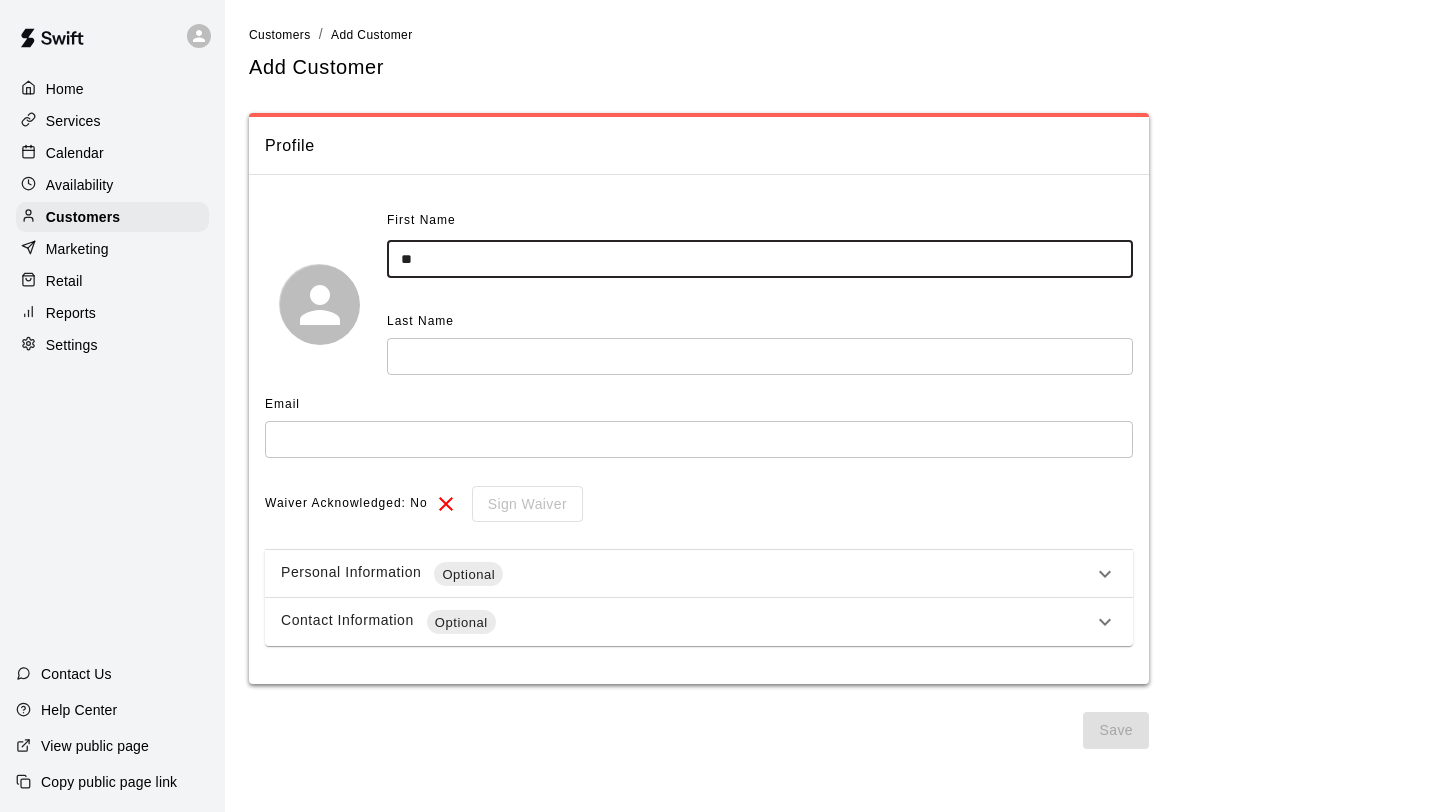 type on "*" 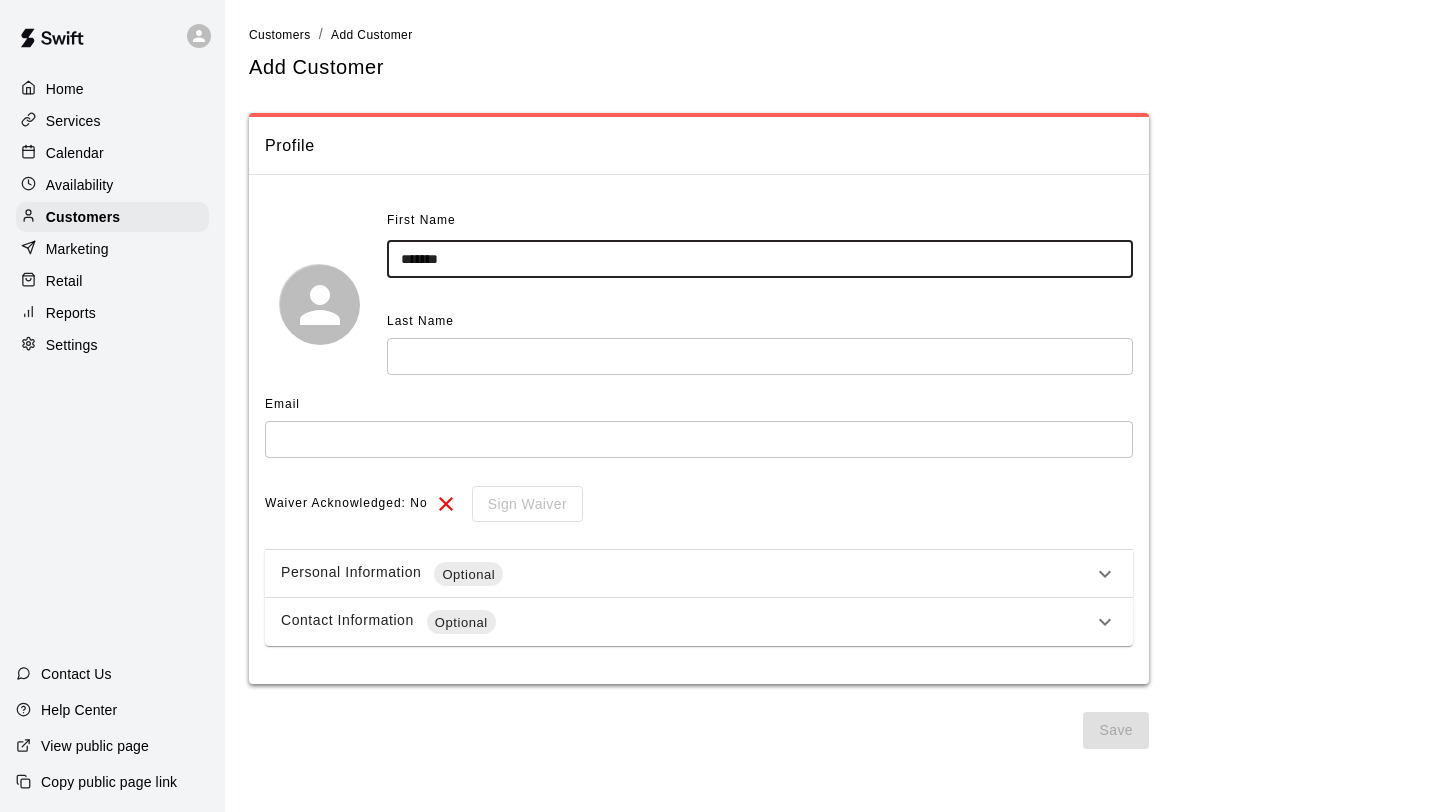 type on "*******" 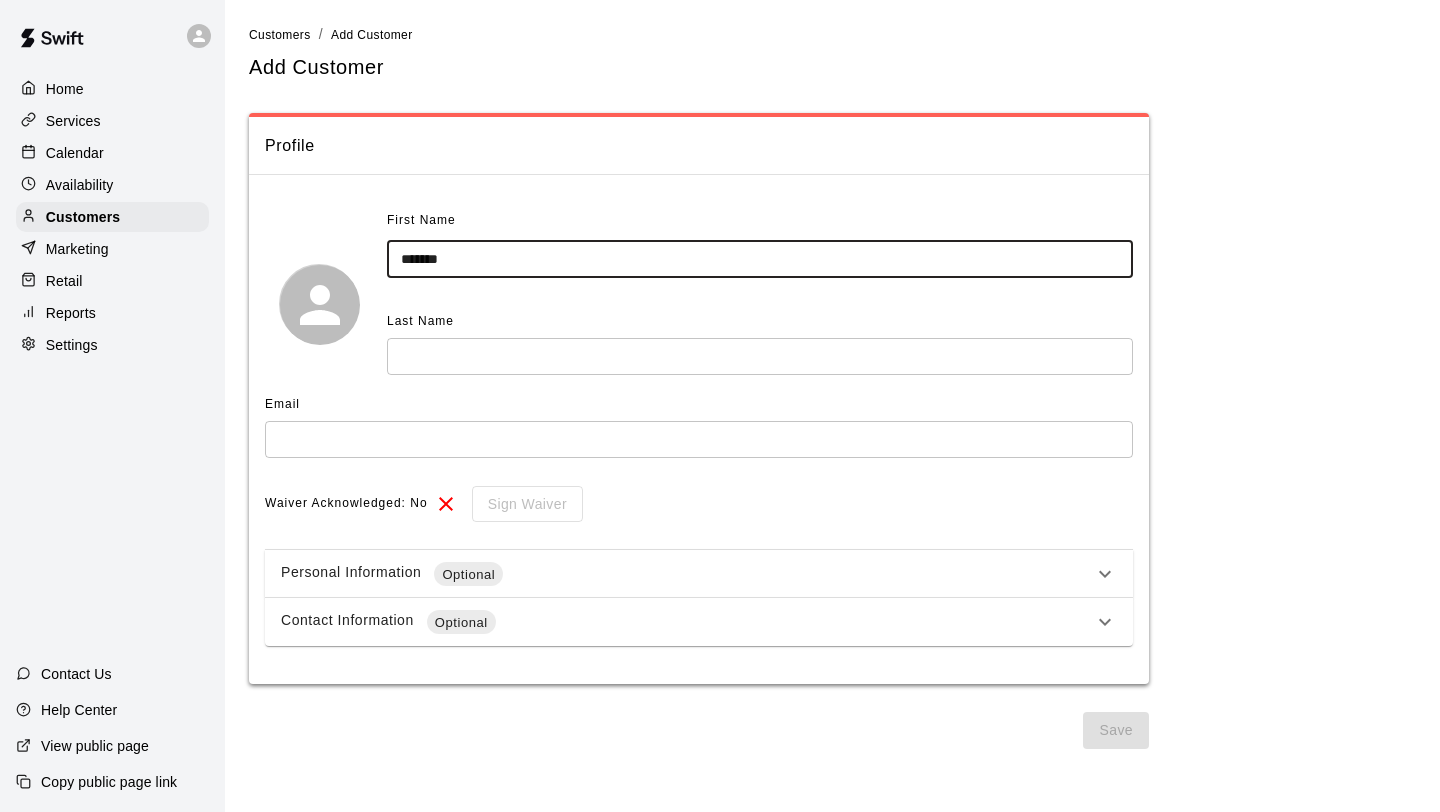 click on "*******" at bounding box center [760, 259] 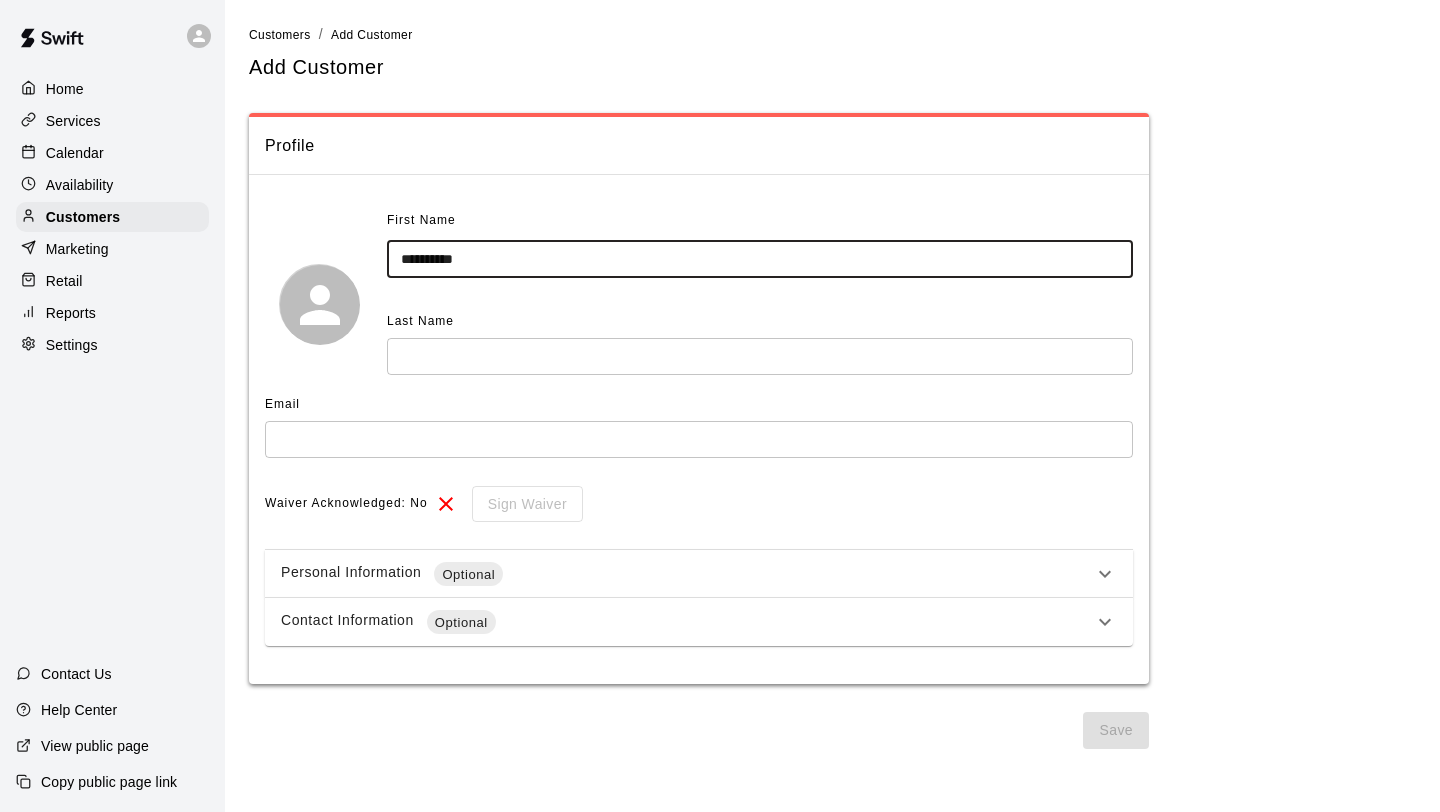 click on "**********" at bounding box center (760, 259) 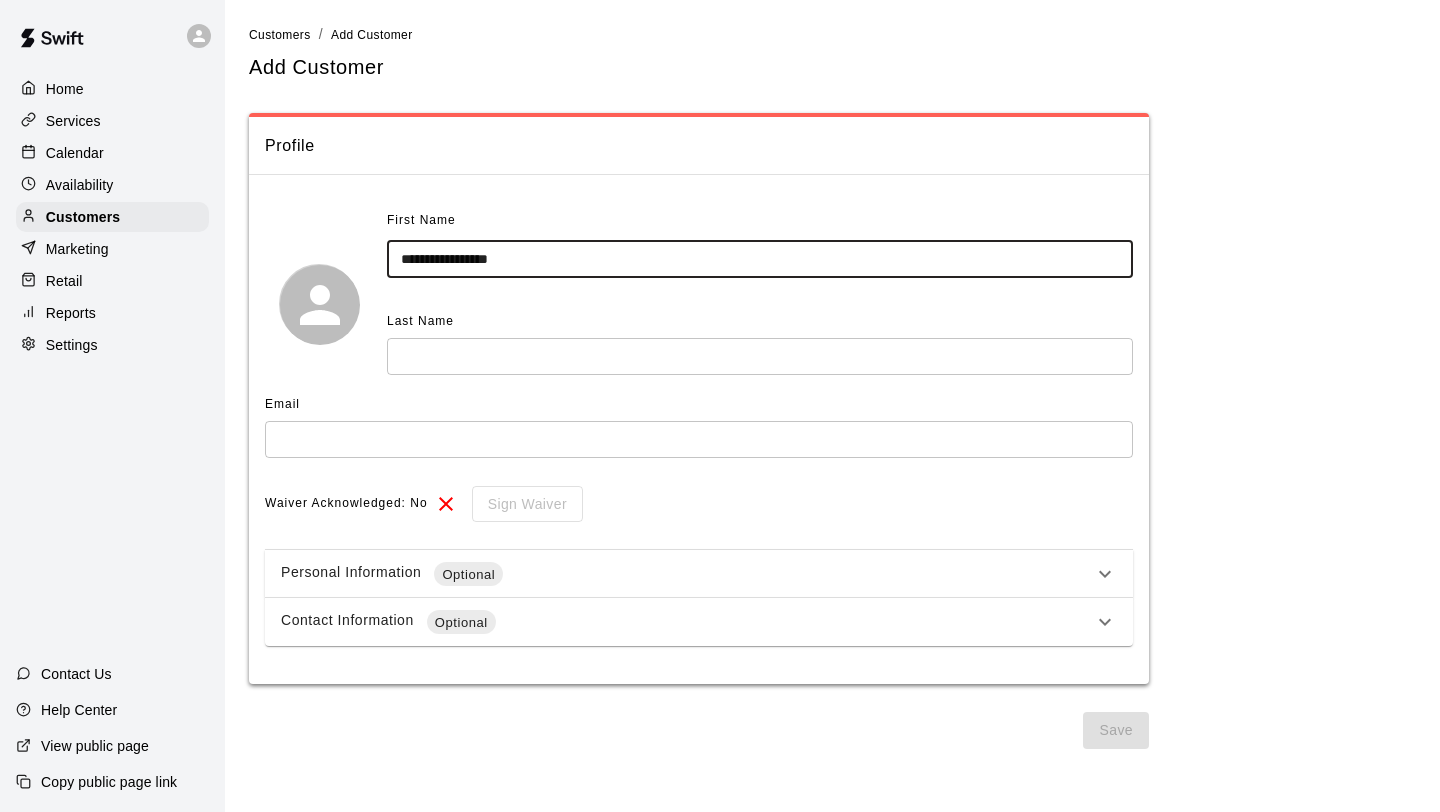 type on "**********" 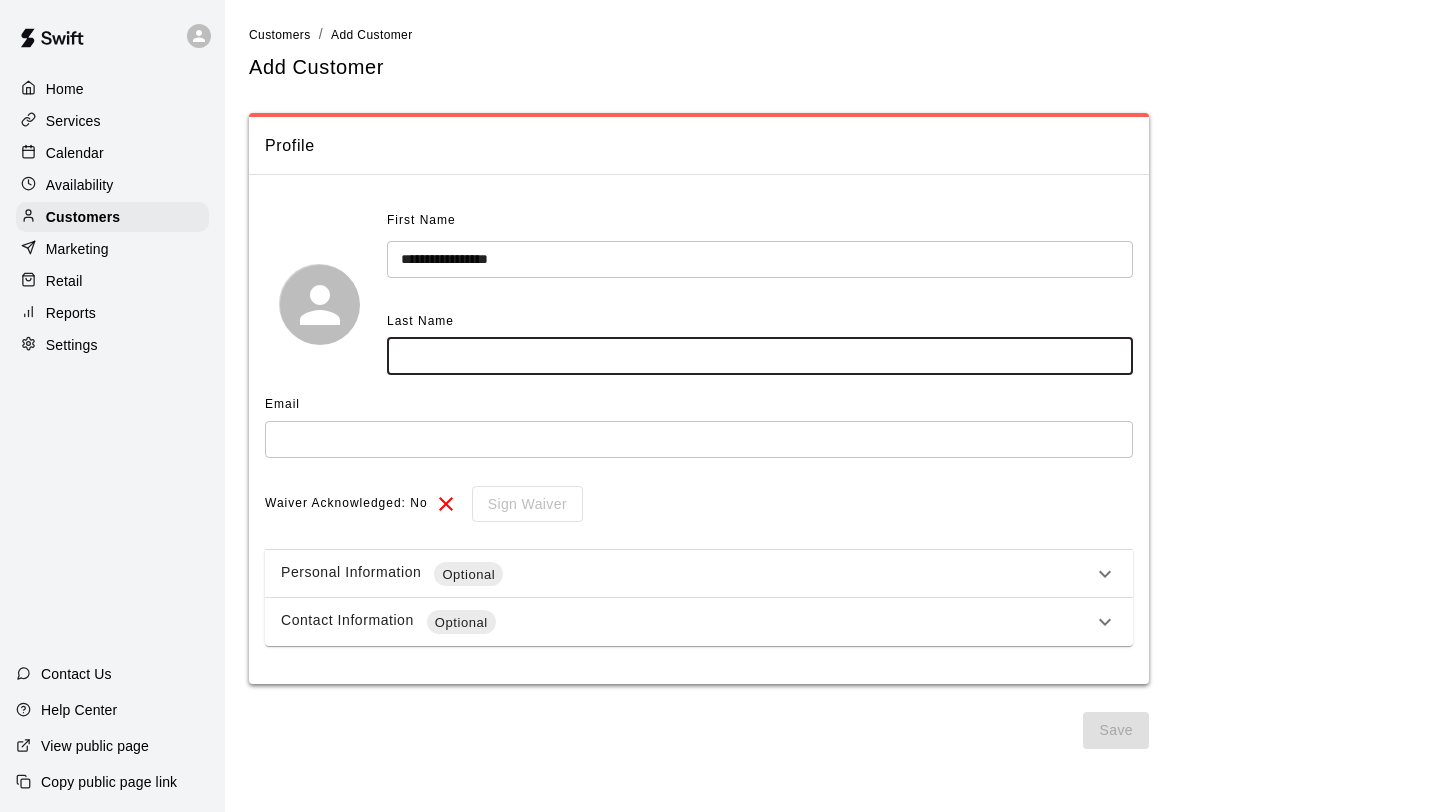 click at bounding box center [760, 356] 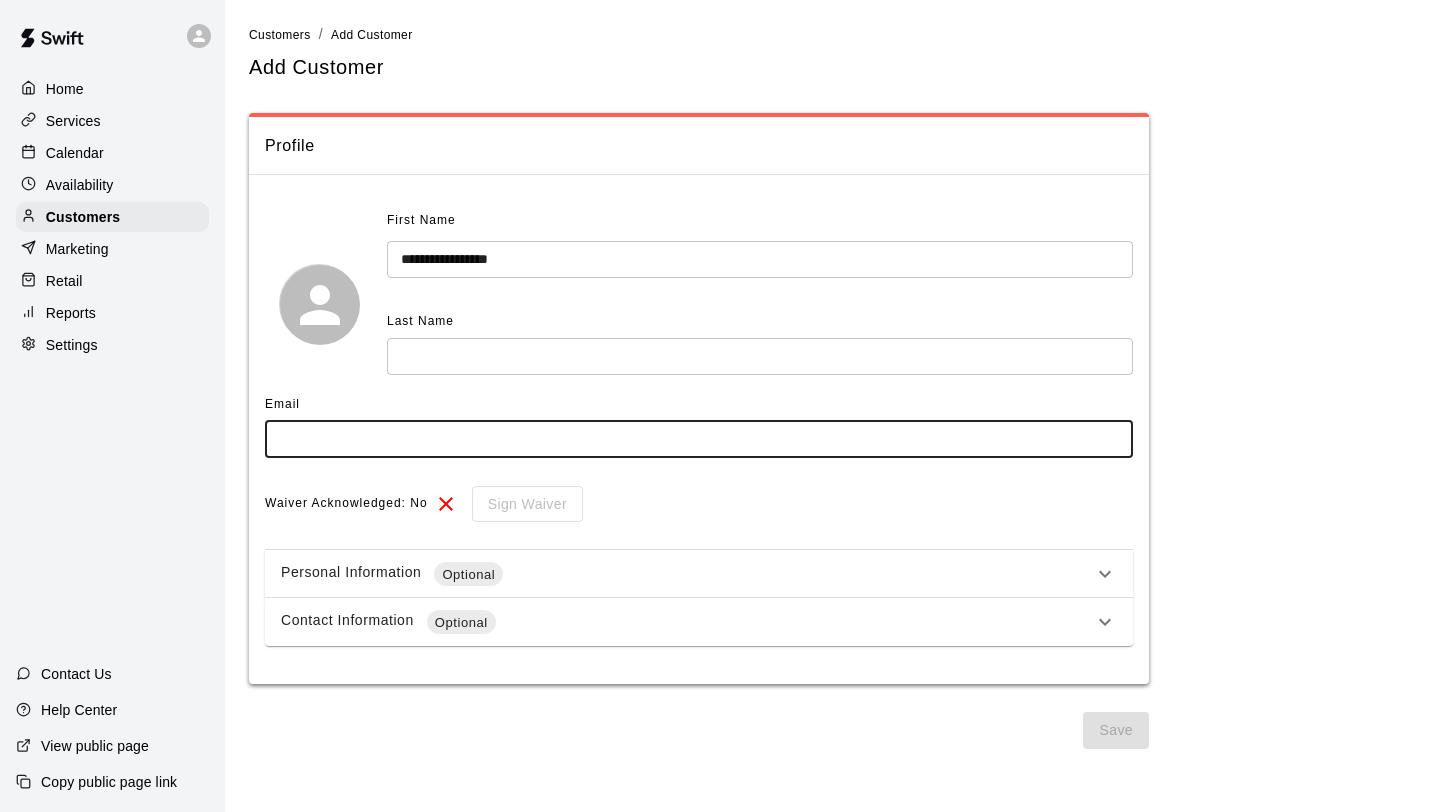 click at bounding box center (699, 439) 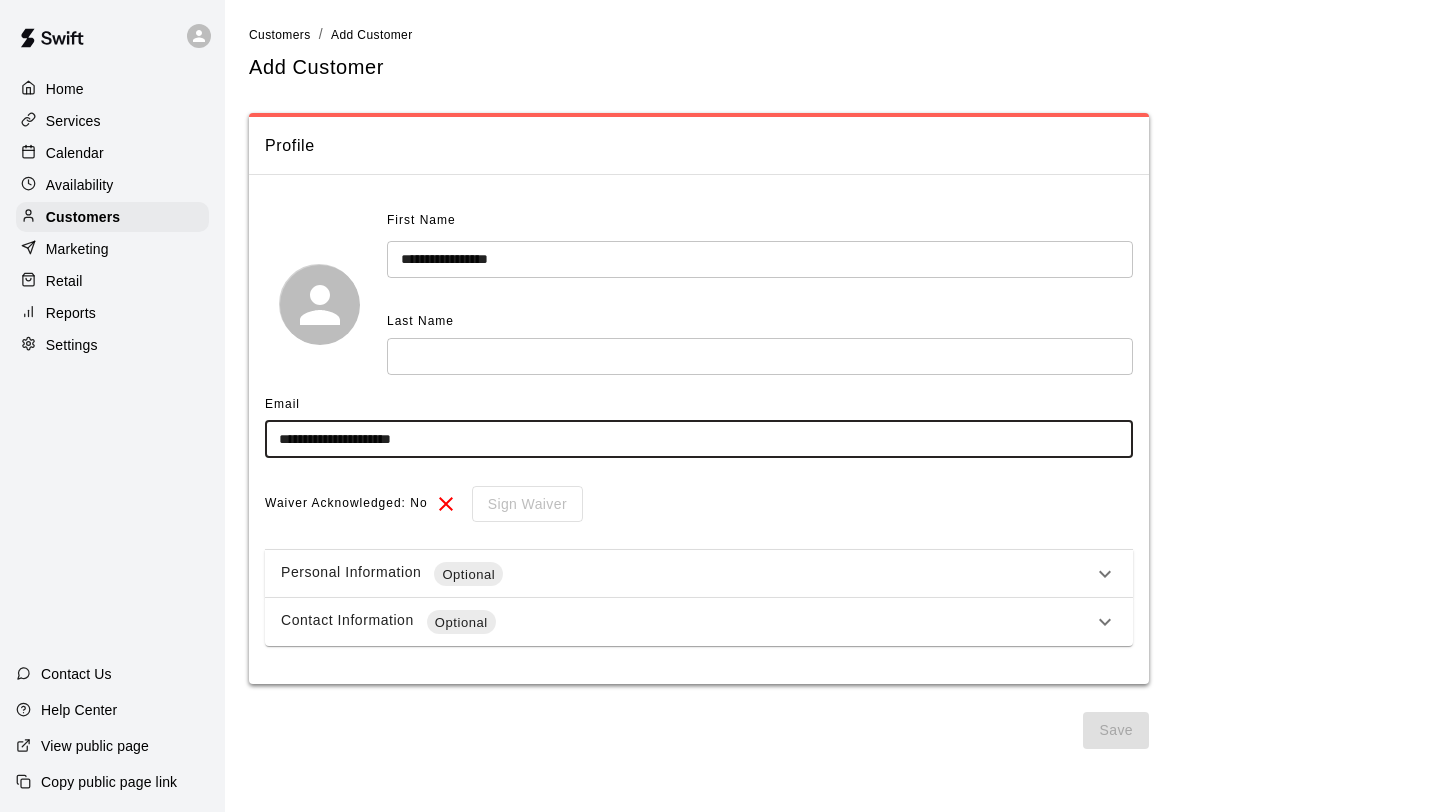 type on "**********" 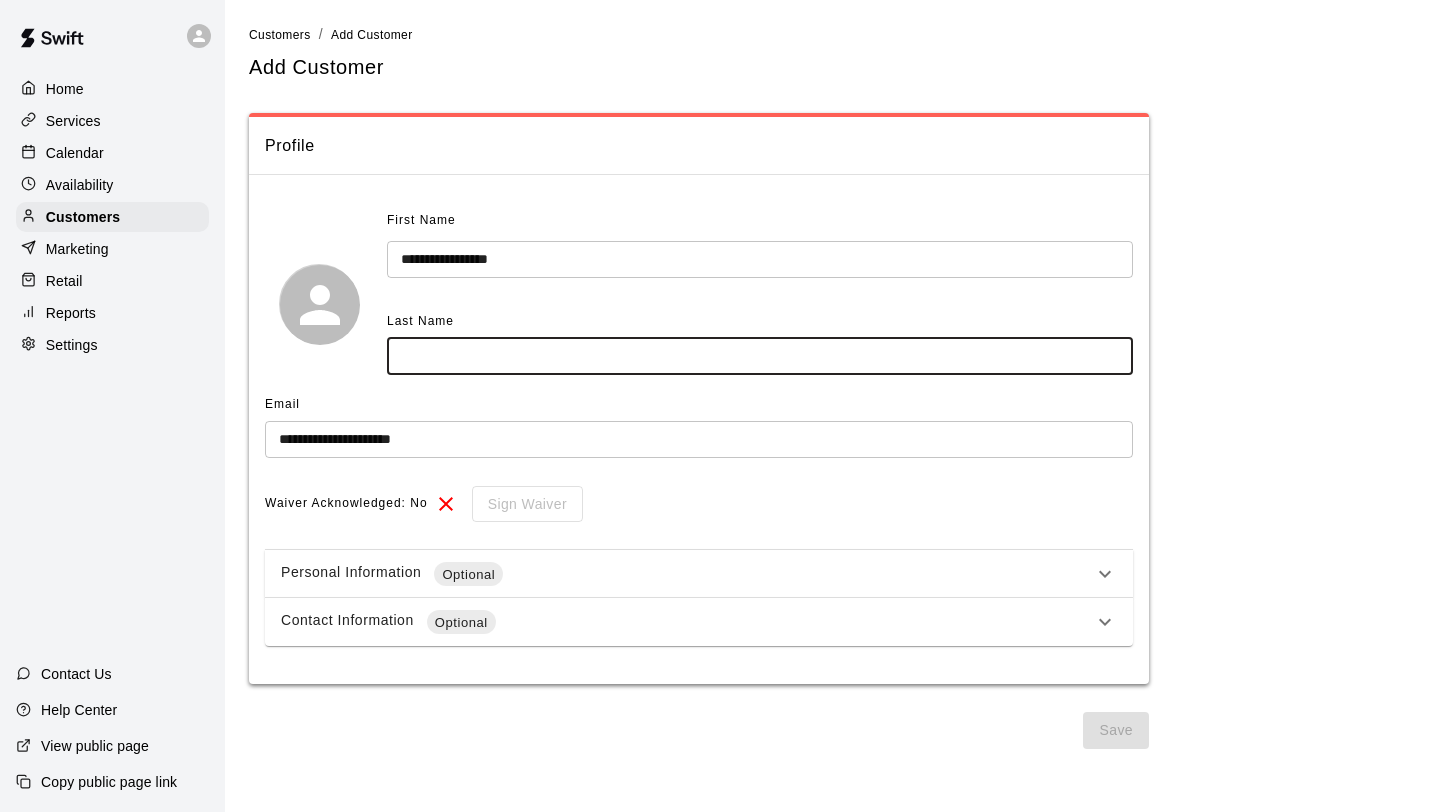 click at bounding box center (760, 356) 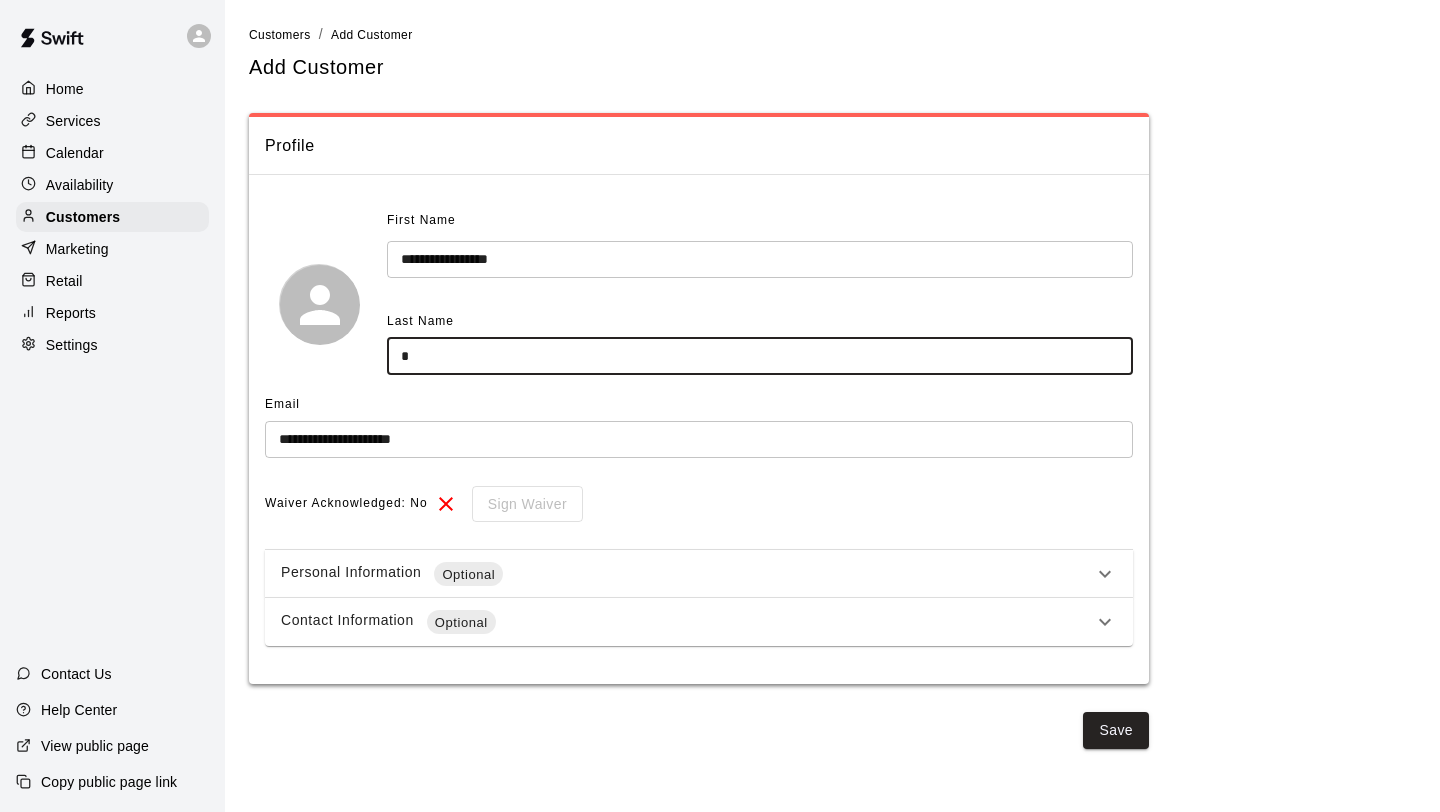 type on "*" 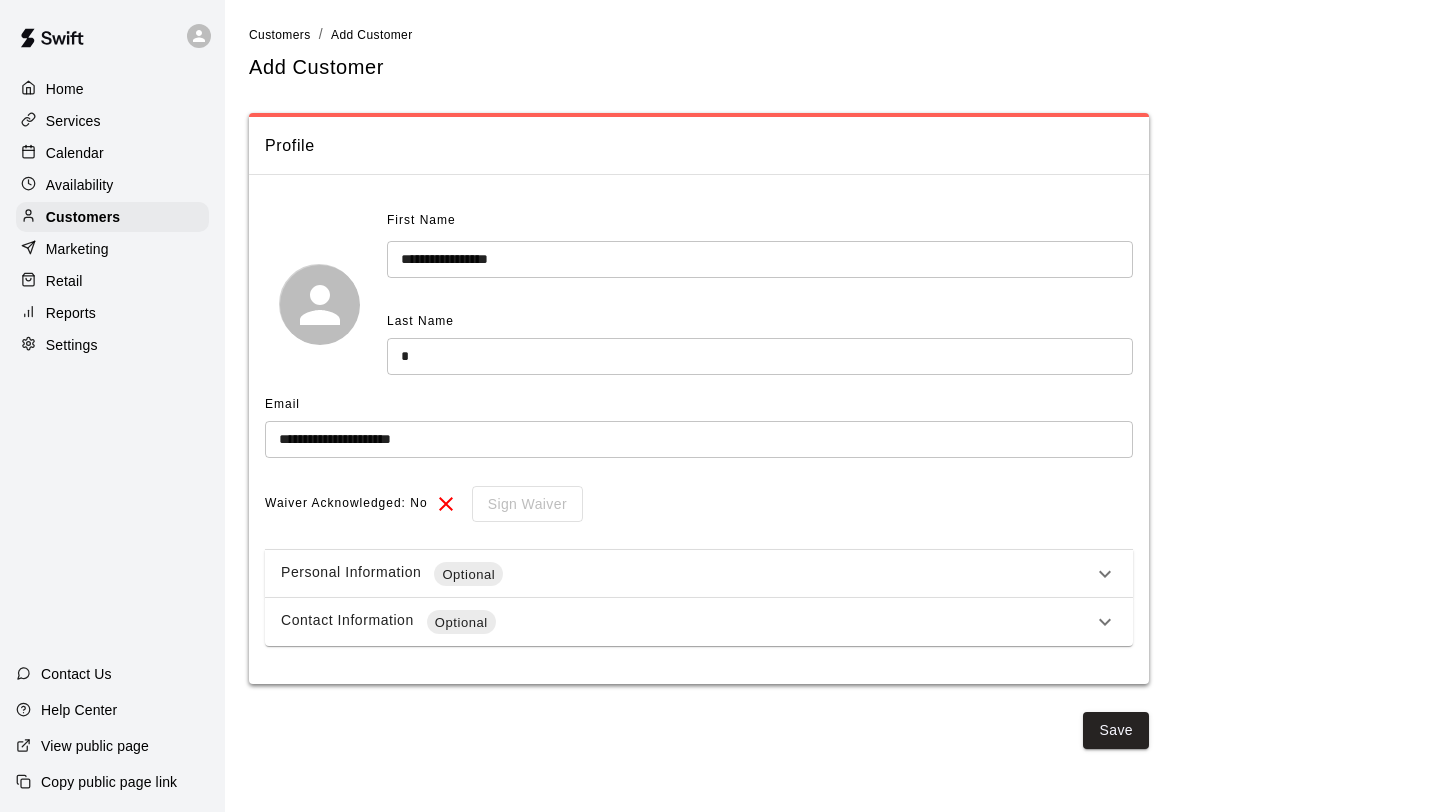 click on "Waiver Acknowledged:   No Sign Waiver" at bounding box center [699, 504] 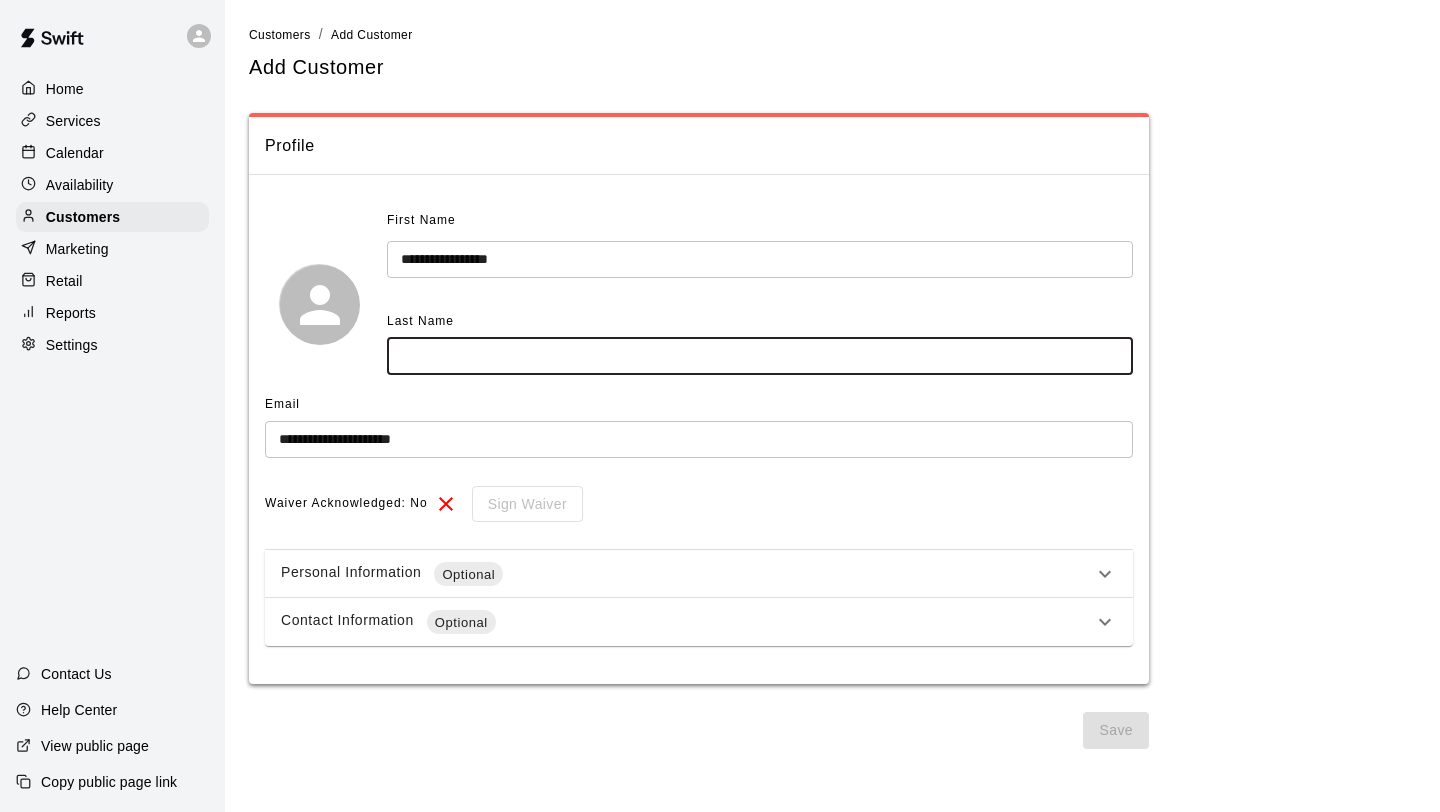 type on "*" 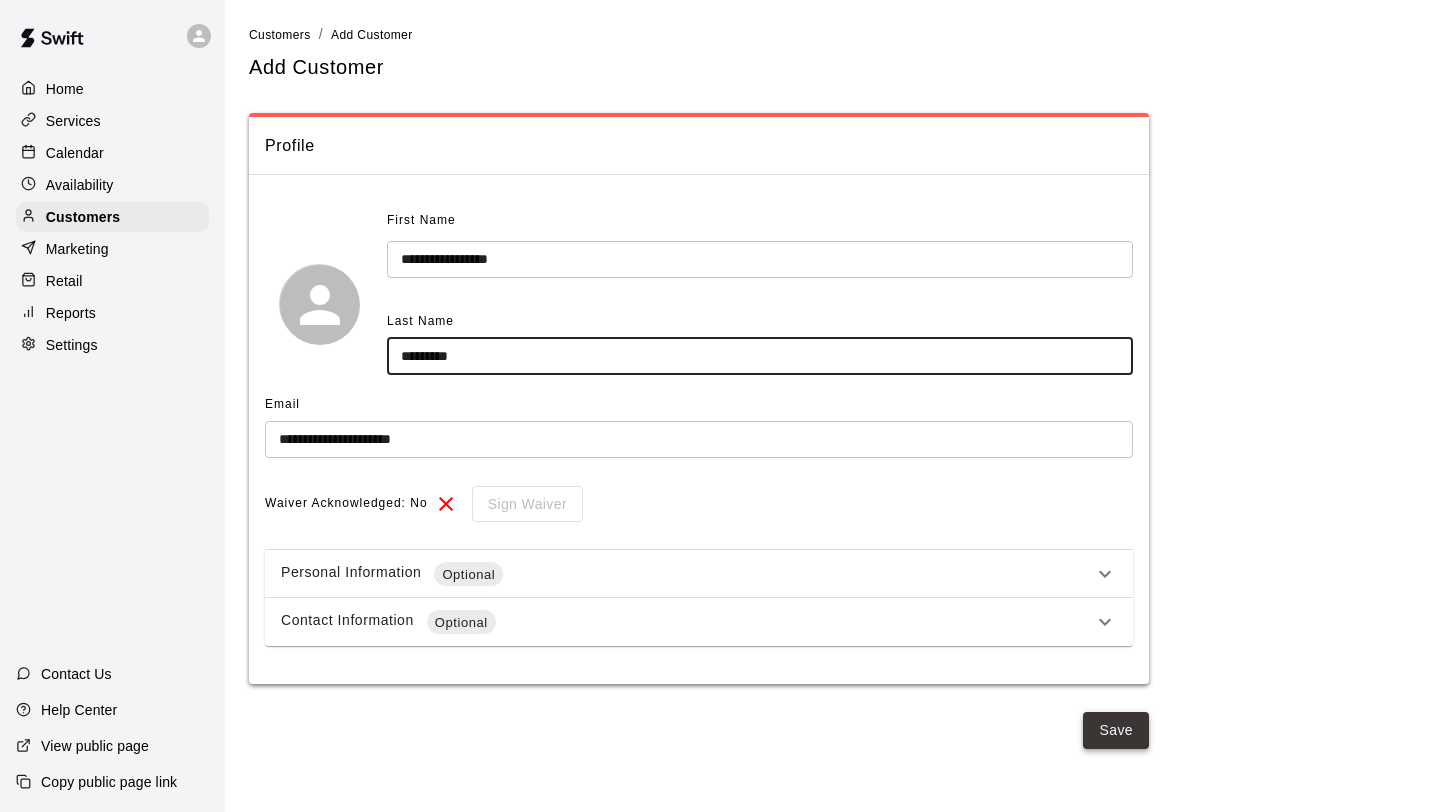 type on "*********" 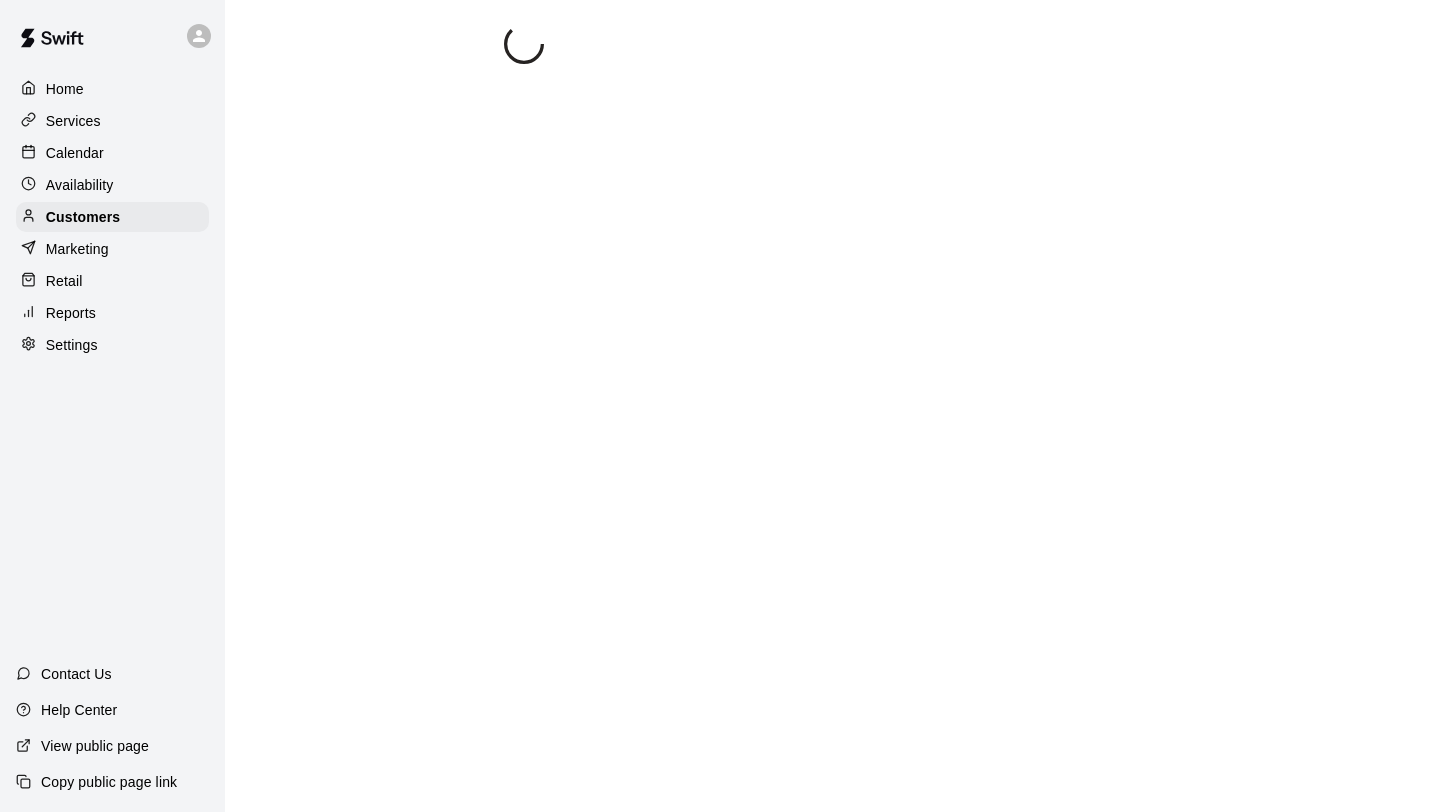 select on "**" 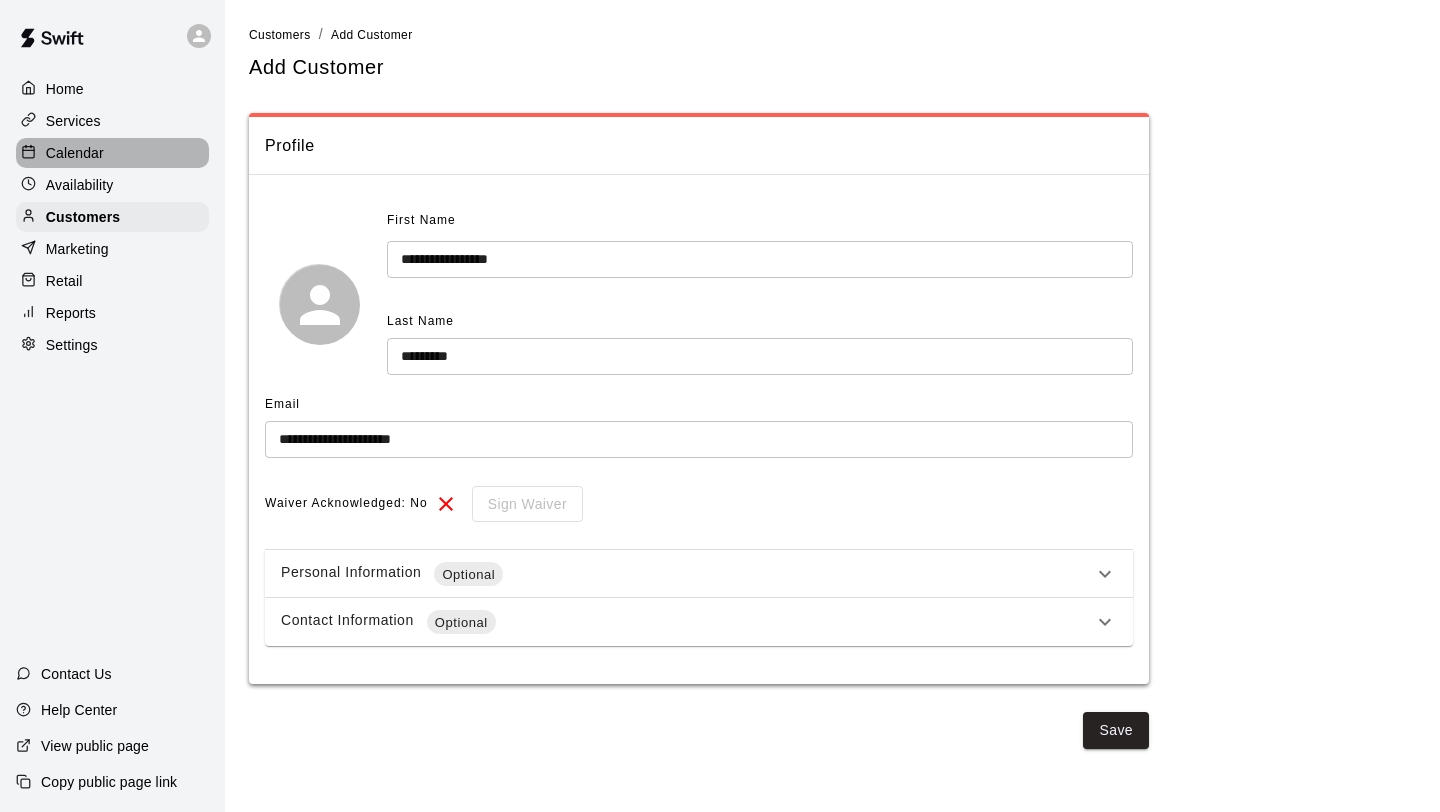 click on "Calendar" at bounding box center (75, 153) 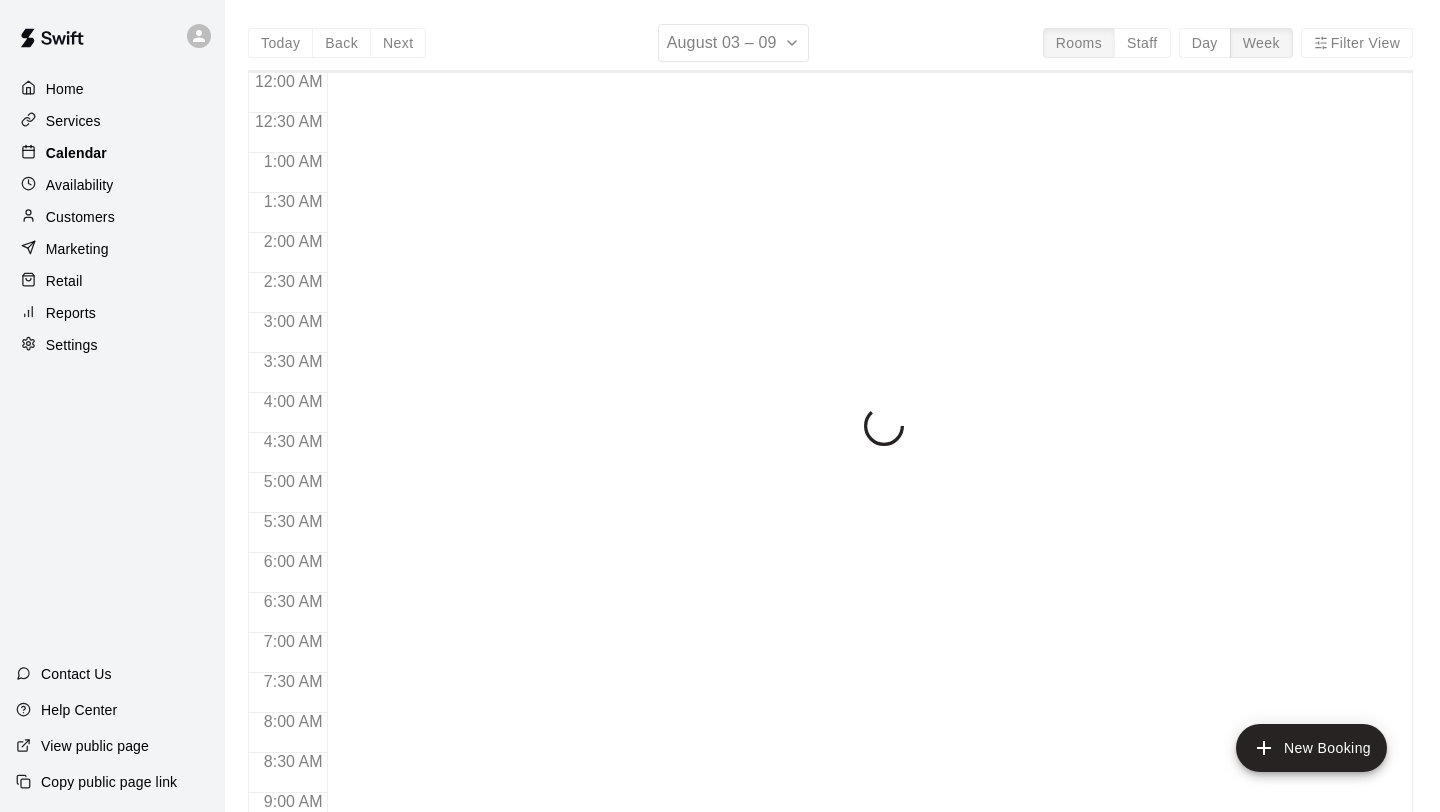 scroll, scrollTop: 1159, scrollLeft: 0, axis: vertical 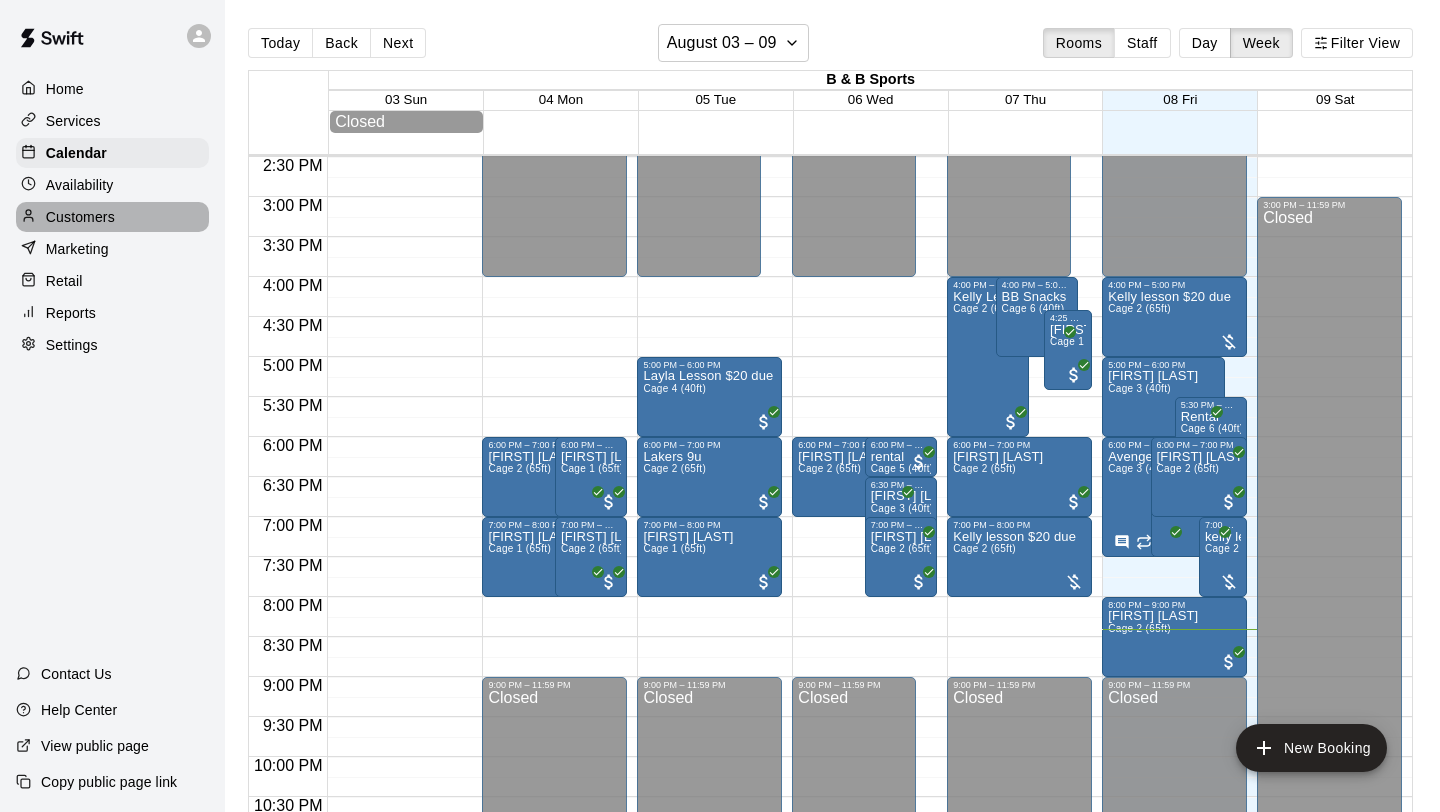 click on "Customers" at bounding box center [80, 217] 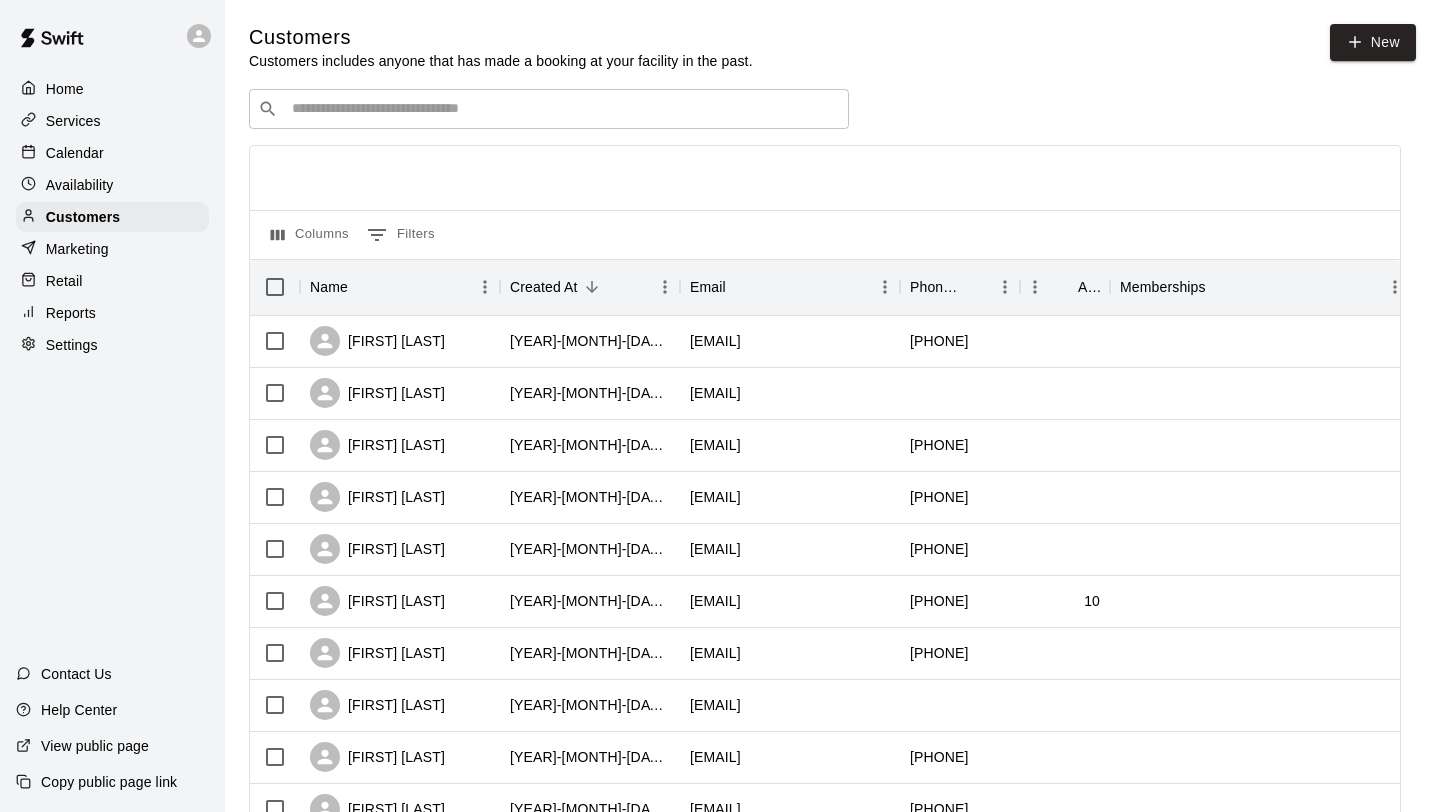 click at bounding box center (563, 109) 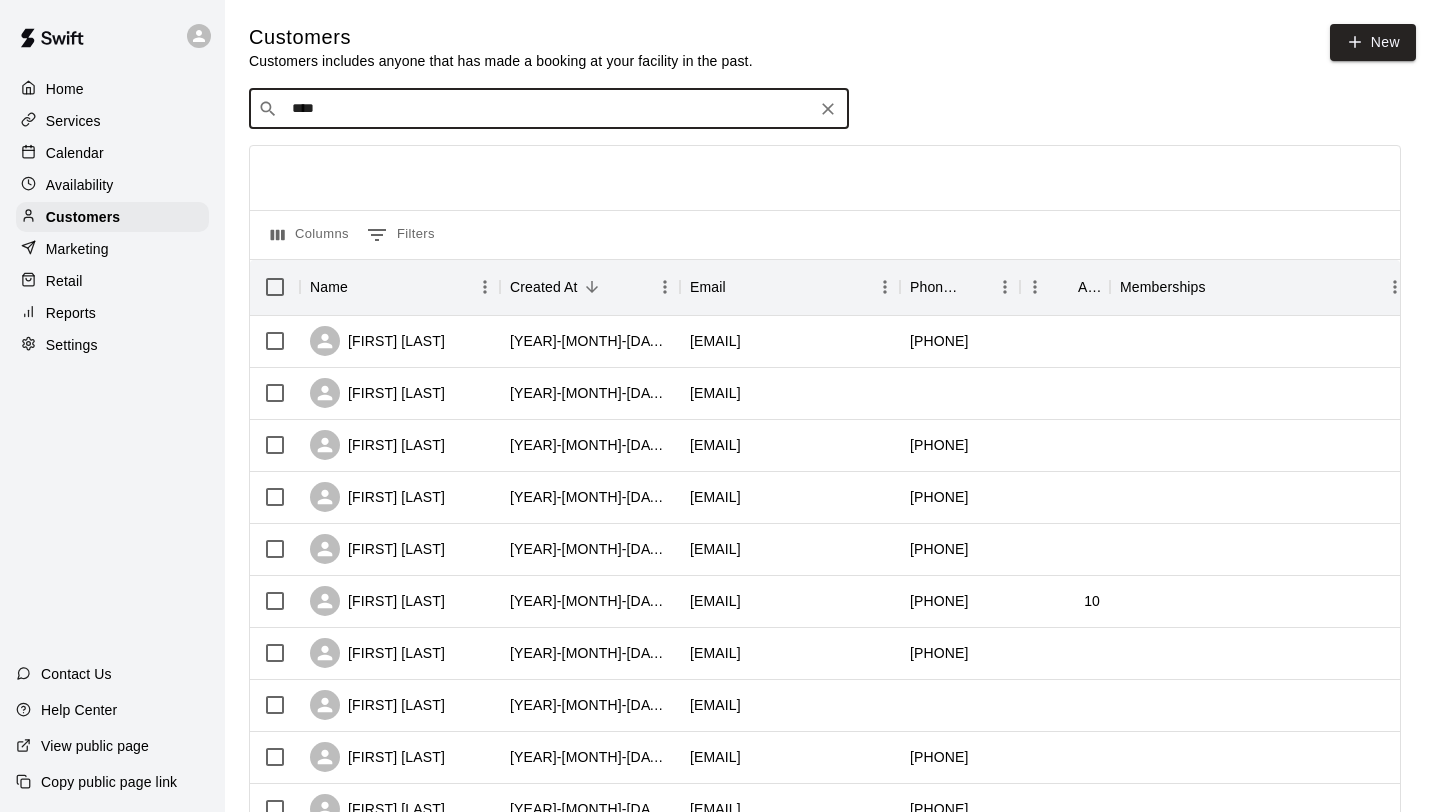 type on "*****" 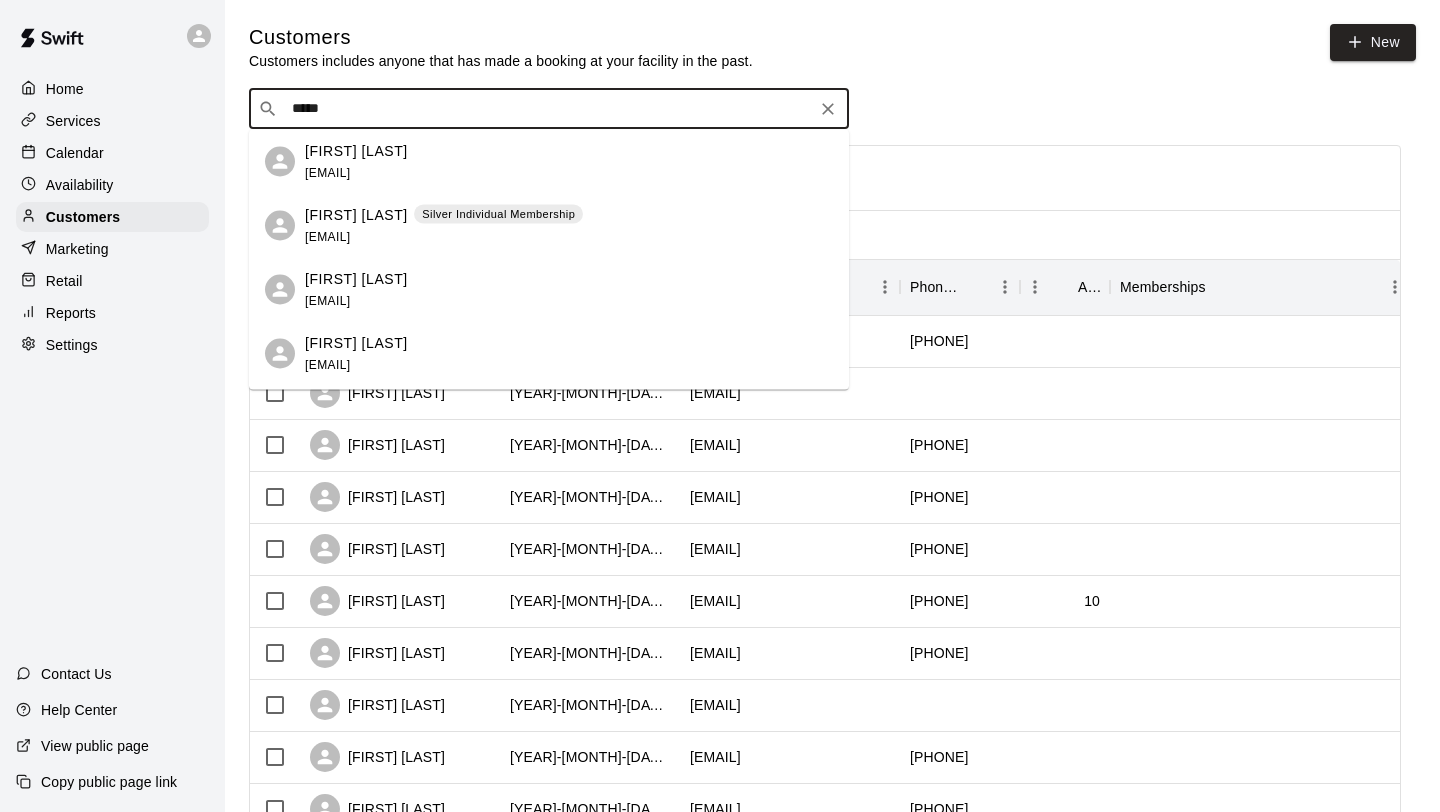 click on "[FIRST] [LAST]" at bounding box center (356, 214) 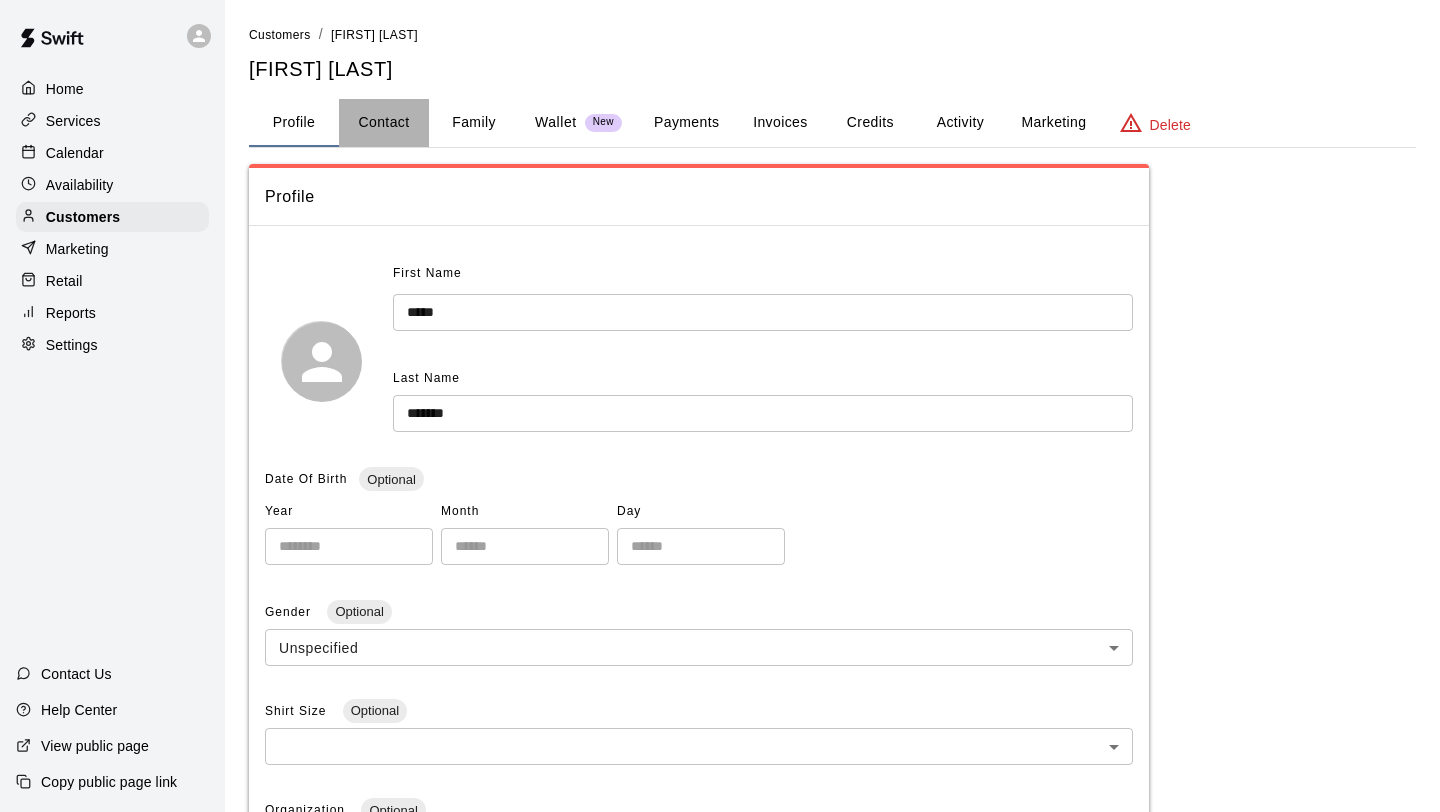 click on "Contact" at bounding box center (384, 123) 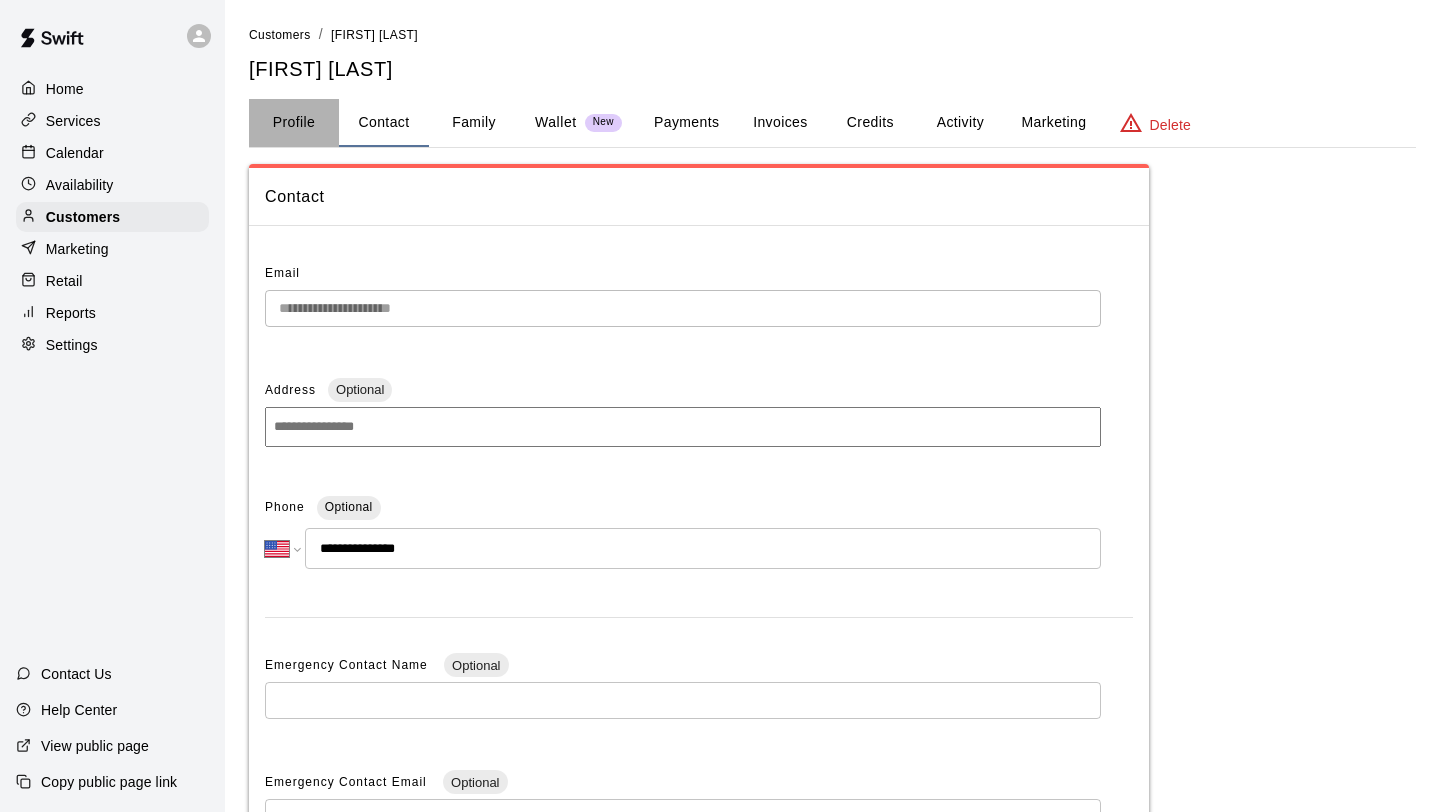 click on "Profile" at bounding box center (294, 123) 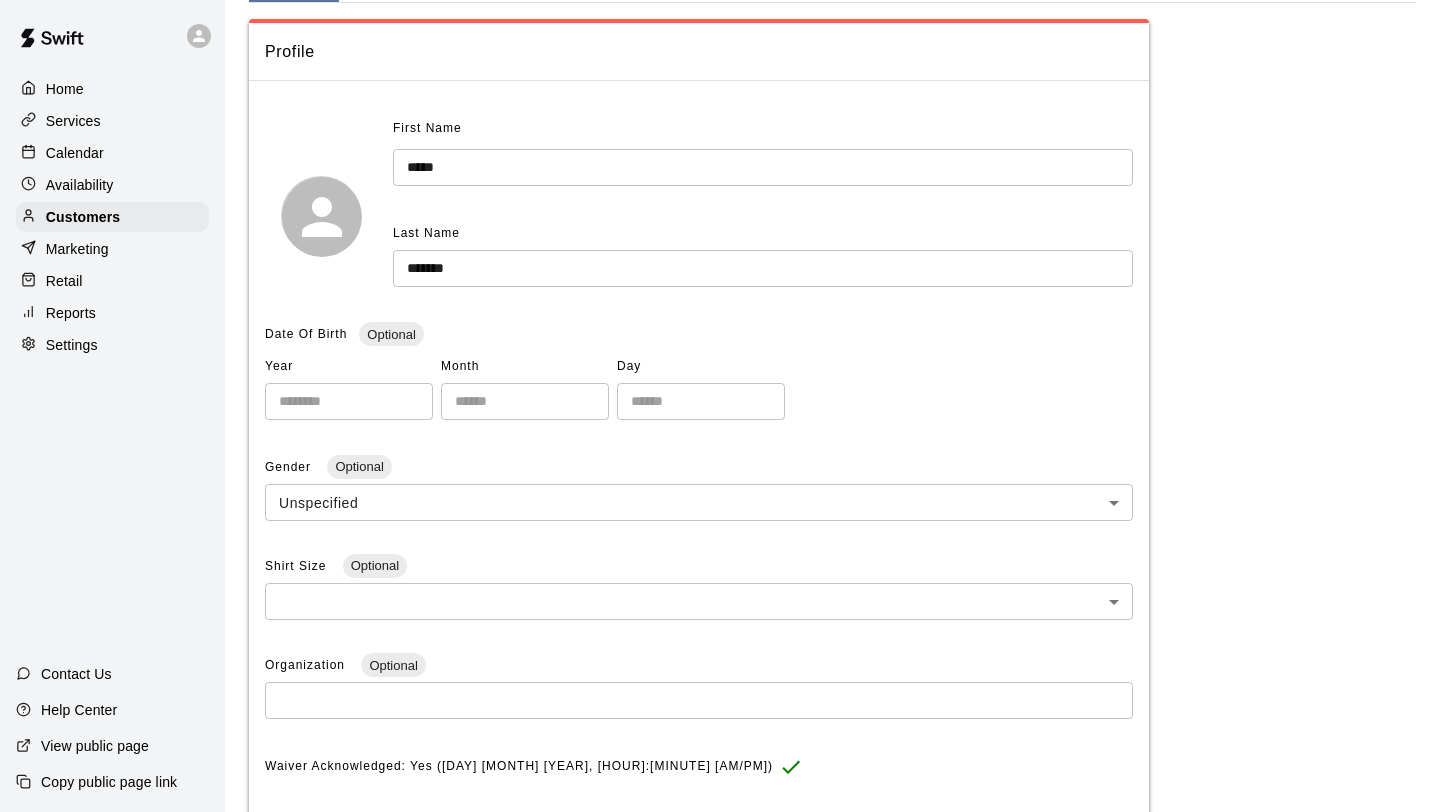 scroll, scrollTop: 0, scrollLeft: 0, axis: both 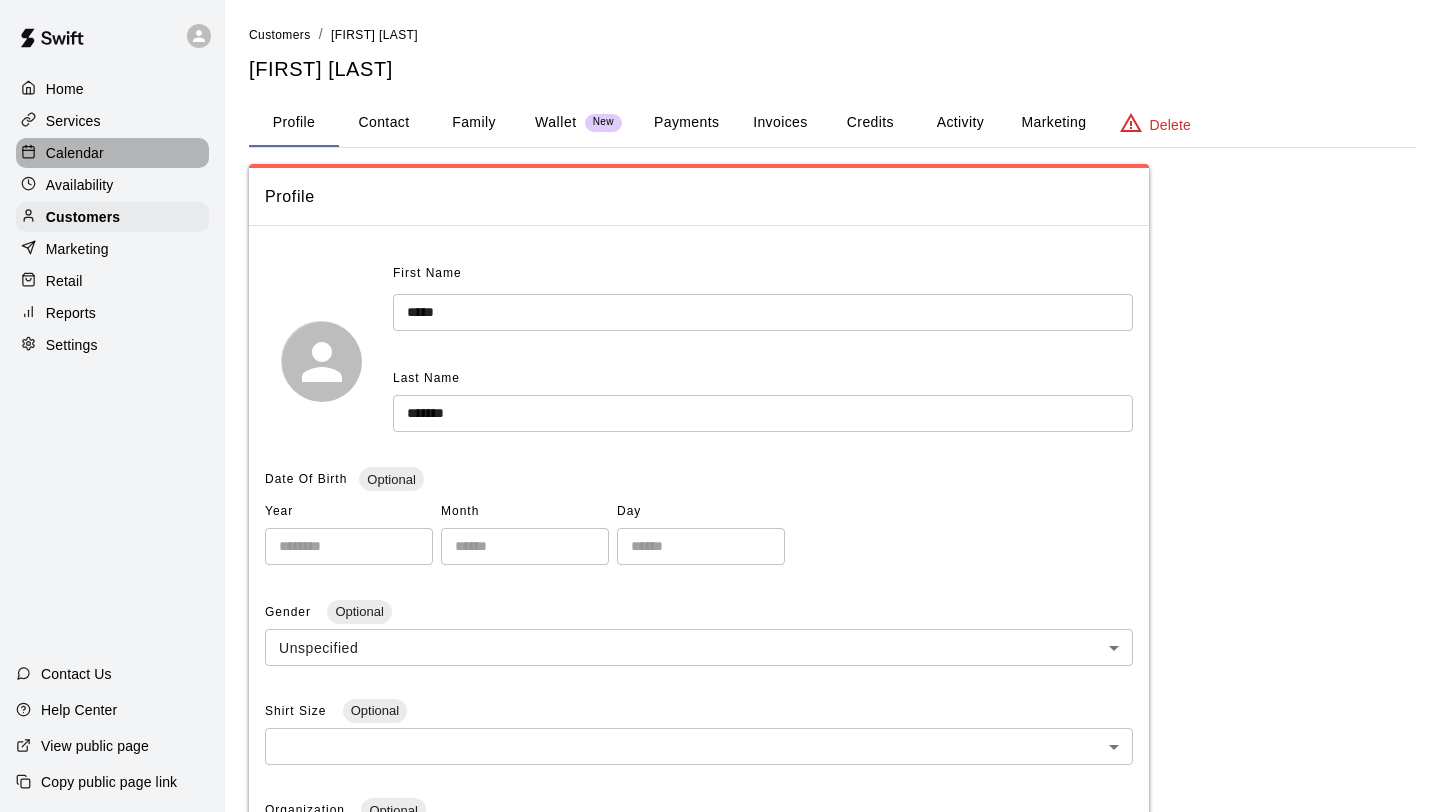 click on "Calendar" at bounding box center (112, 153) 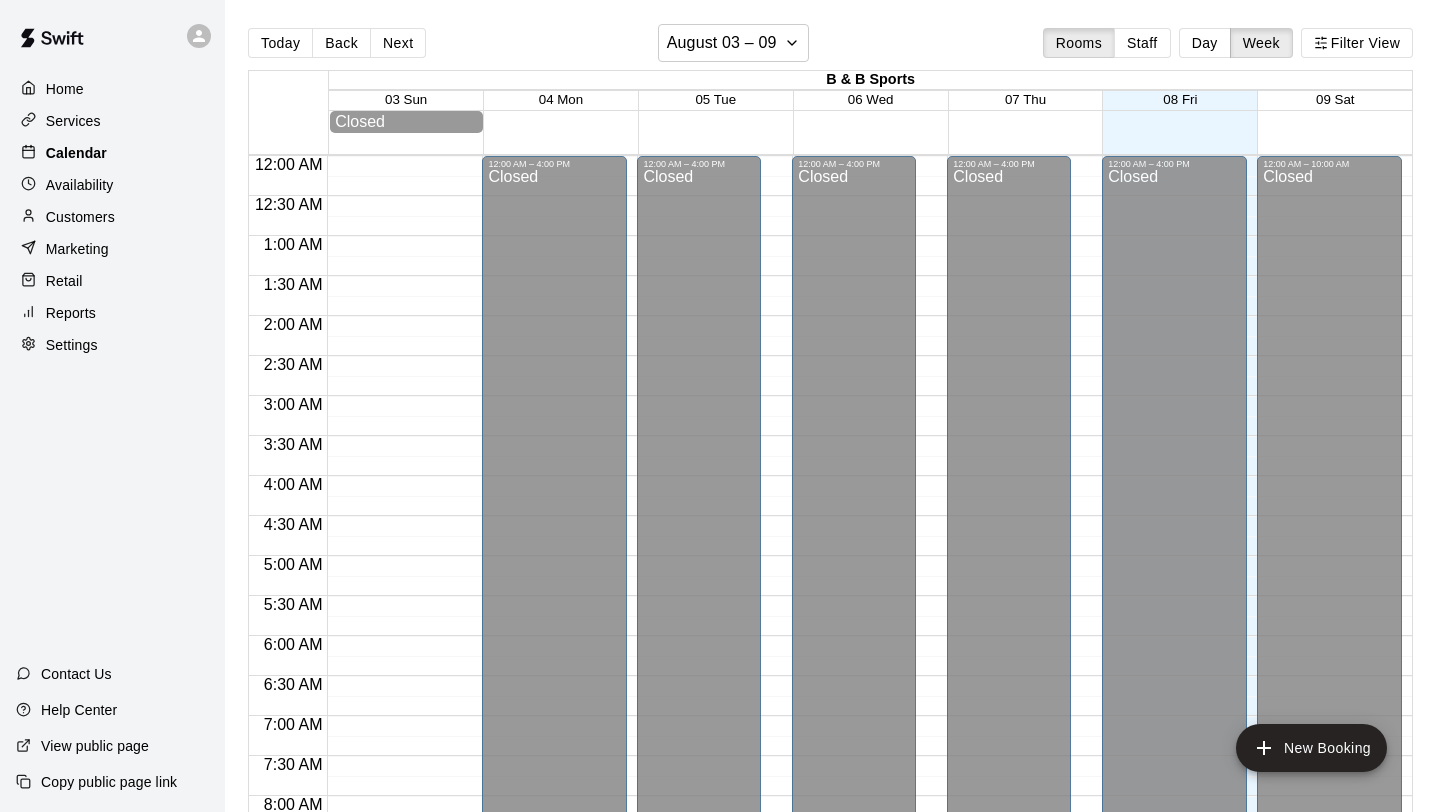 scroll, scrollTop: 1159, scrollLeft: 0, axis: vertical 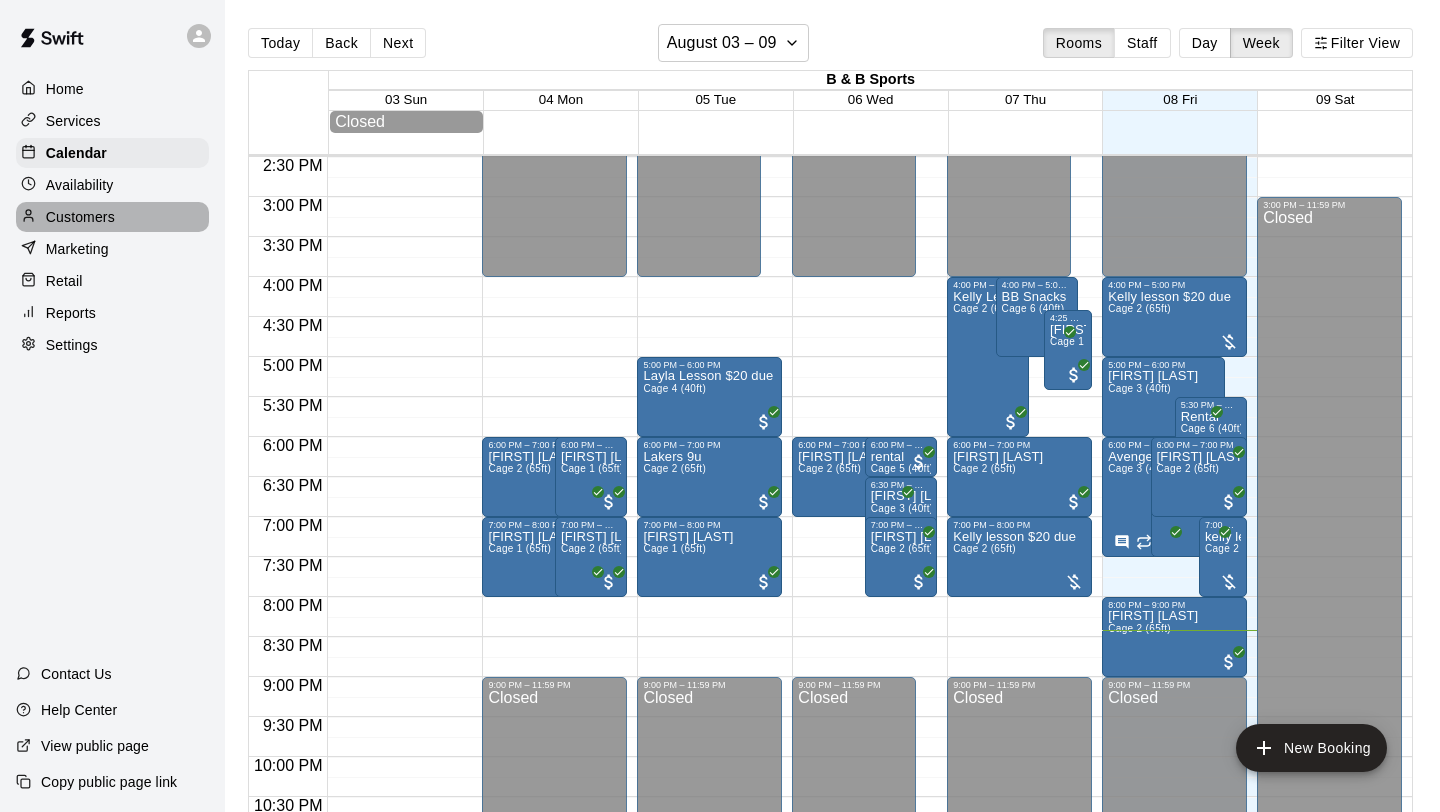 click on "Customers" at bounding box center (80, 217) 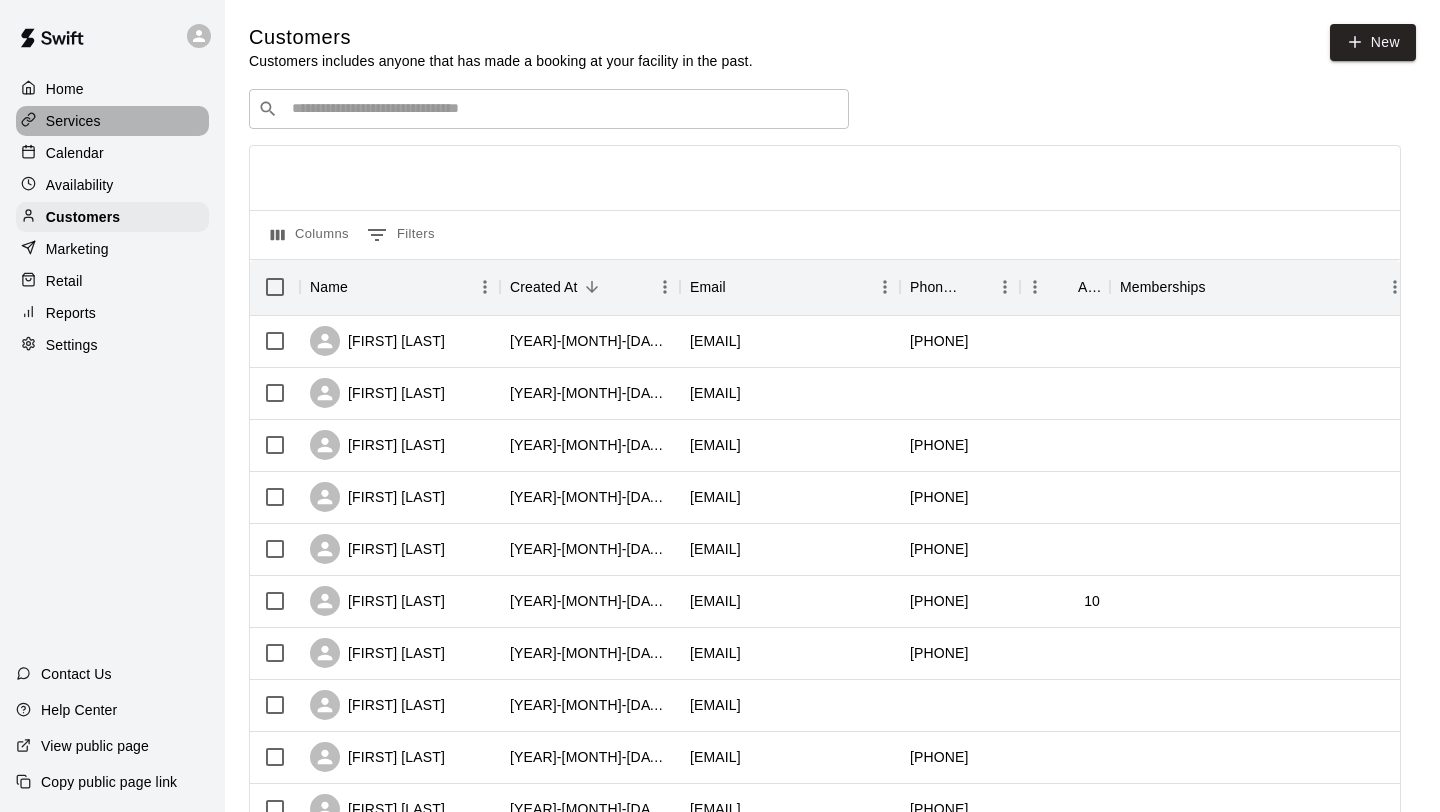 click on "Services" at bounding box center (112, 121) 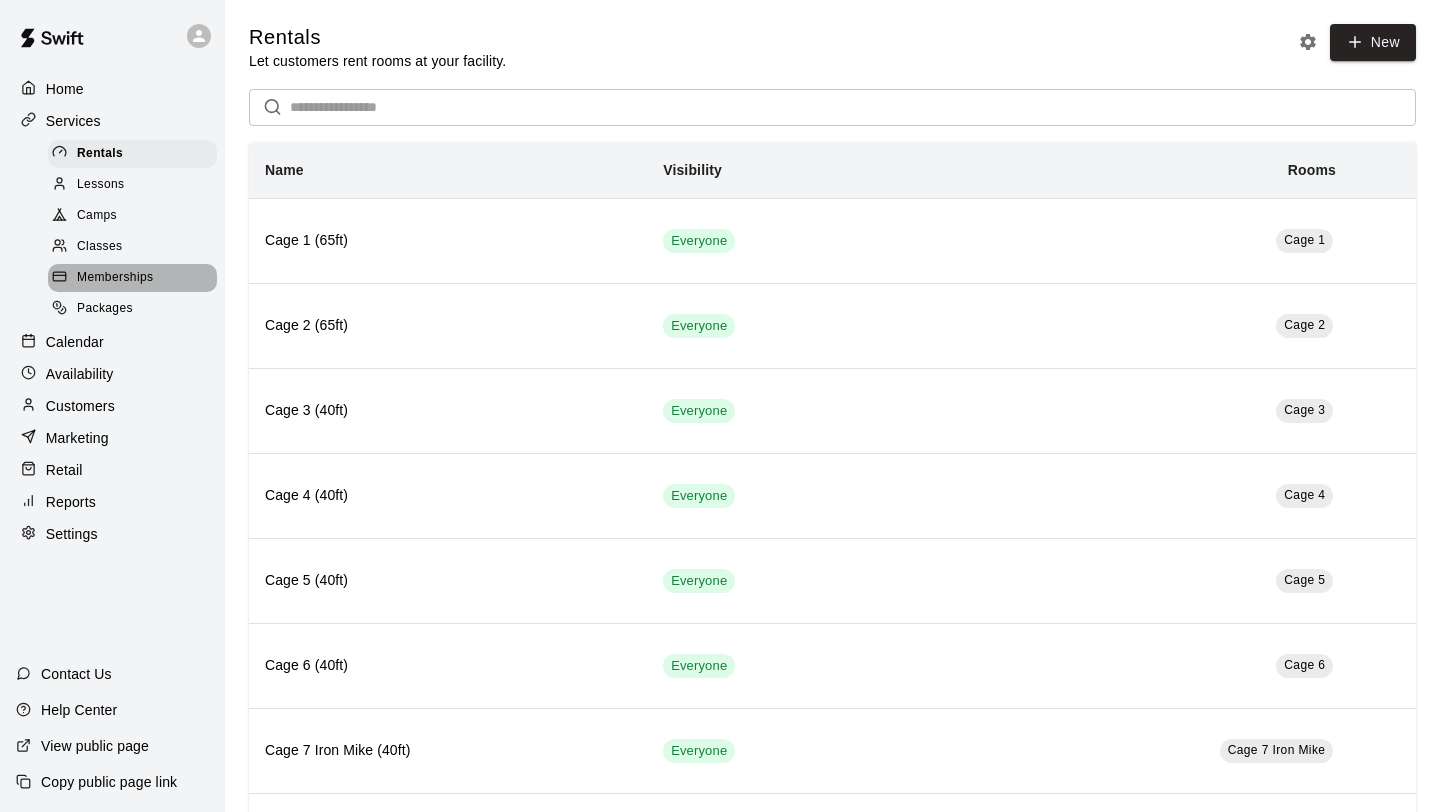 click on "Memberships" at bounding box center (115, 278) 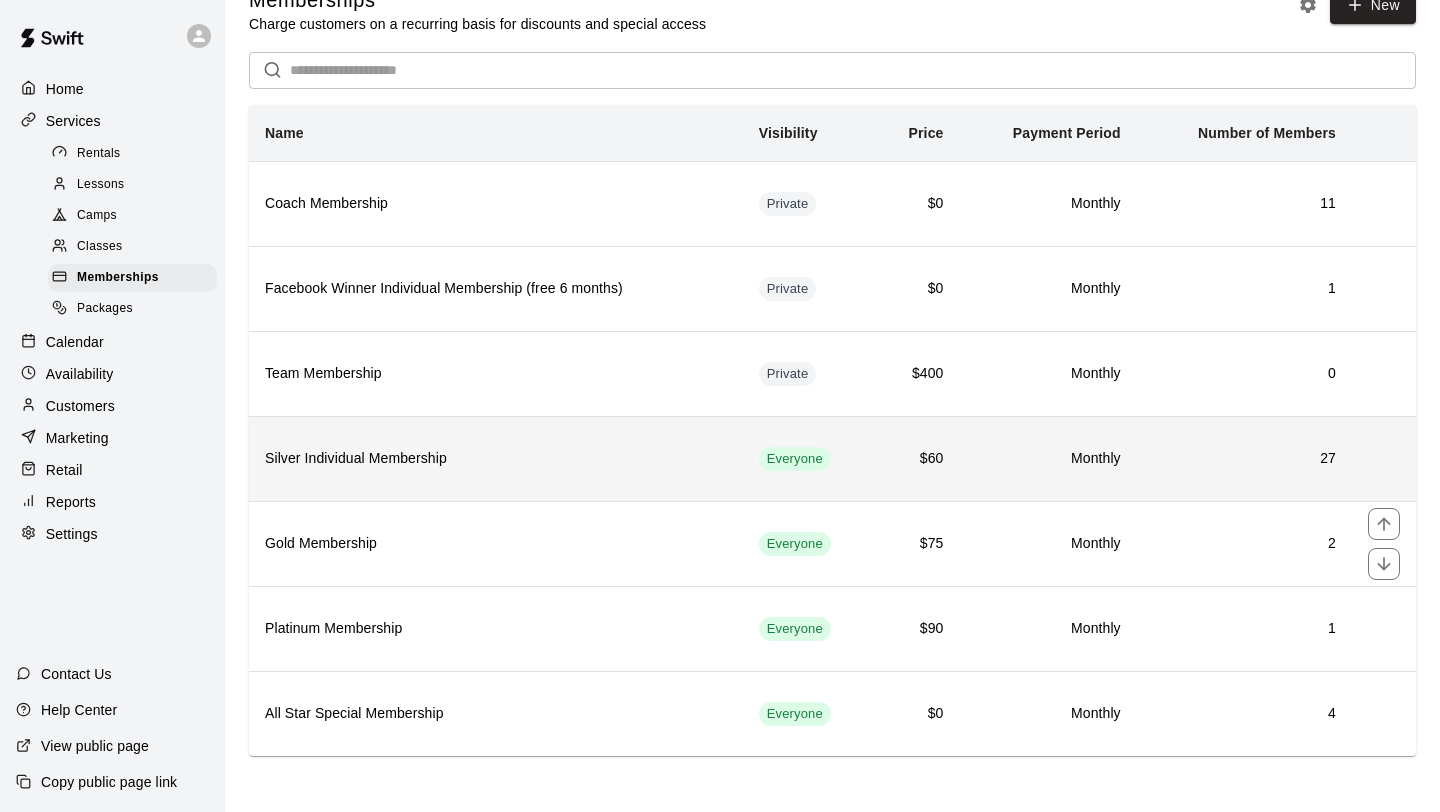scroll, scrollTop: 0, scrollLeft: 0, axis: both 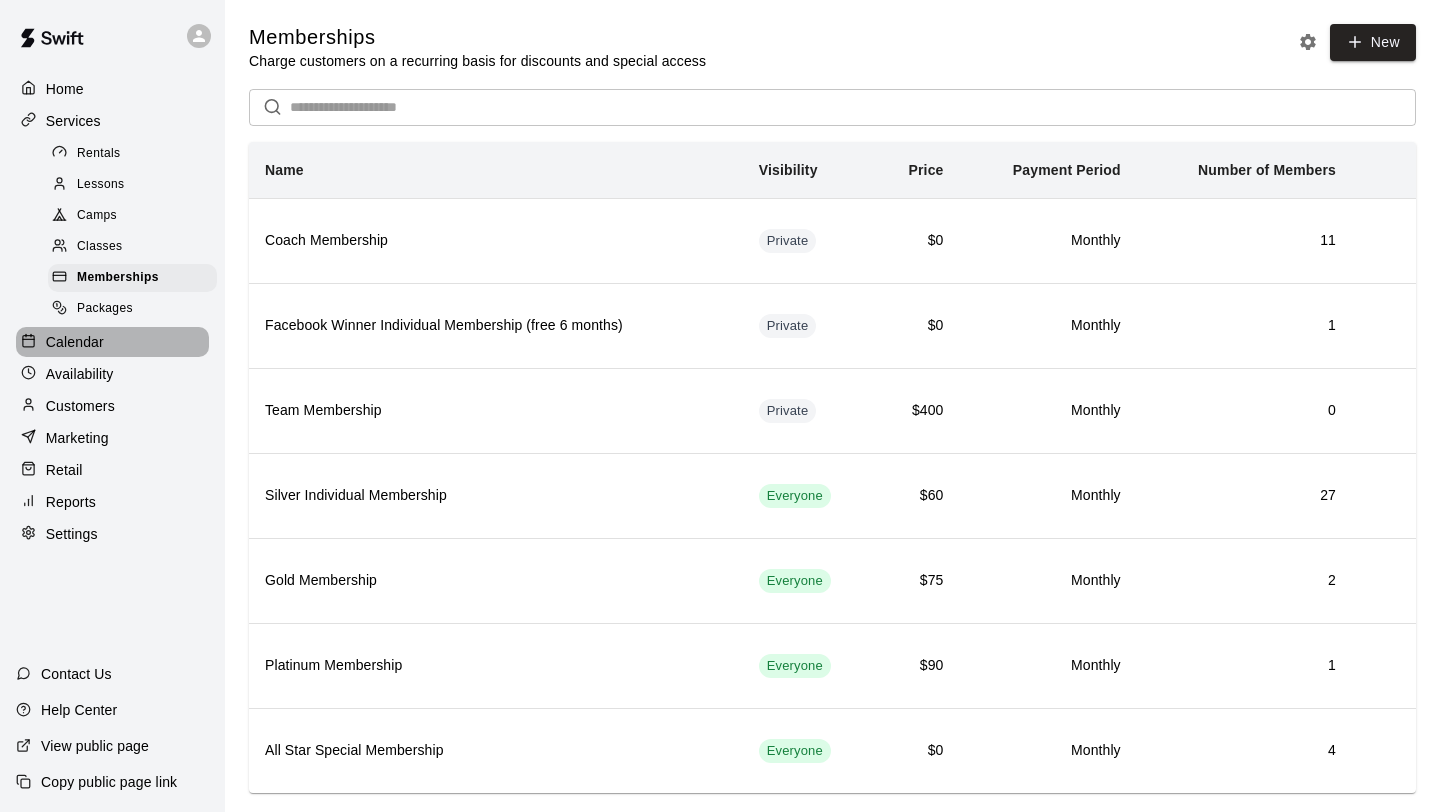 click on "Calendar" at bounding box center (112, 342) 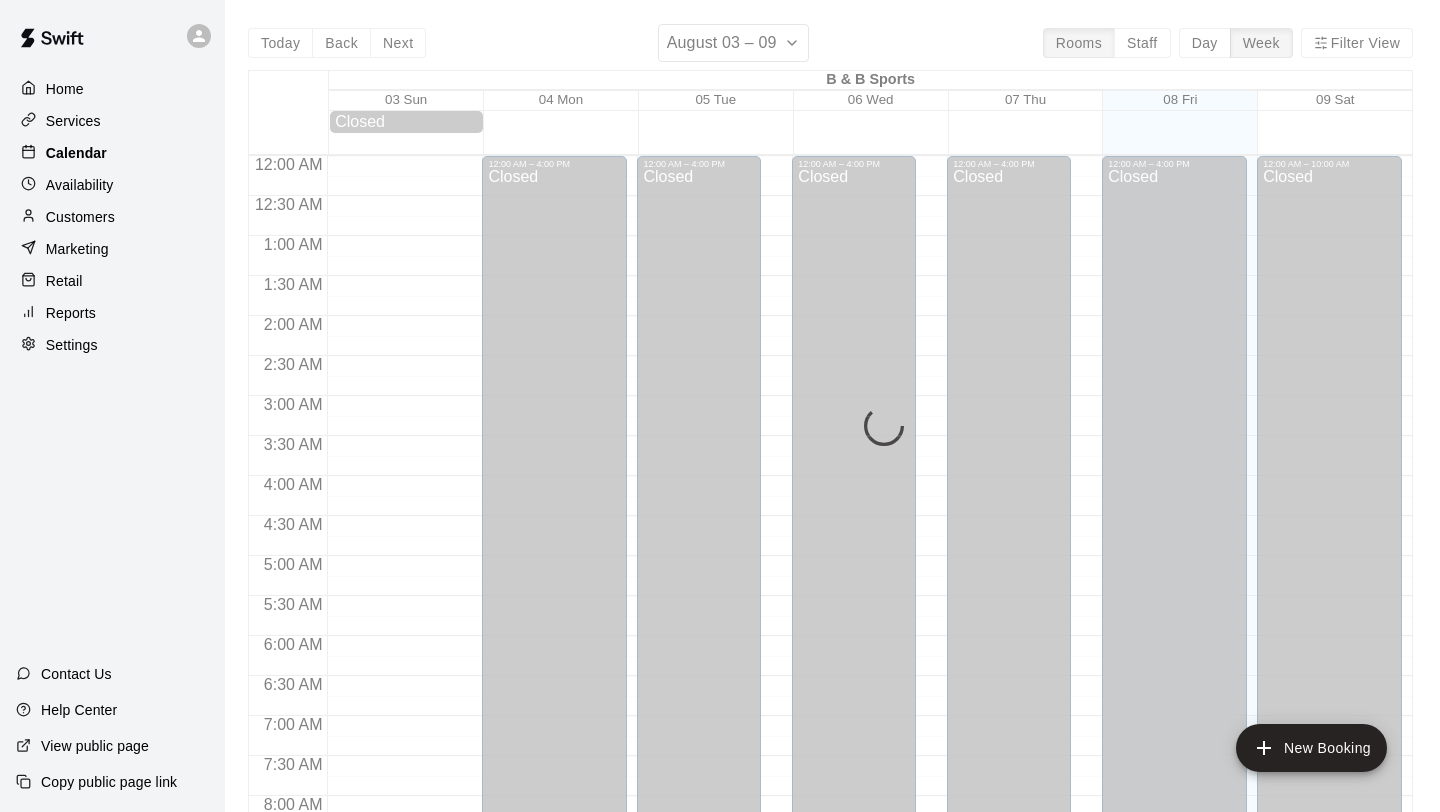 scroll, scrollTop: 1159, scrollLeft: 0, axis: vertical 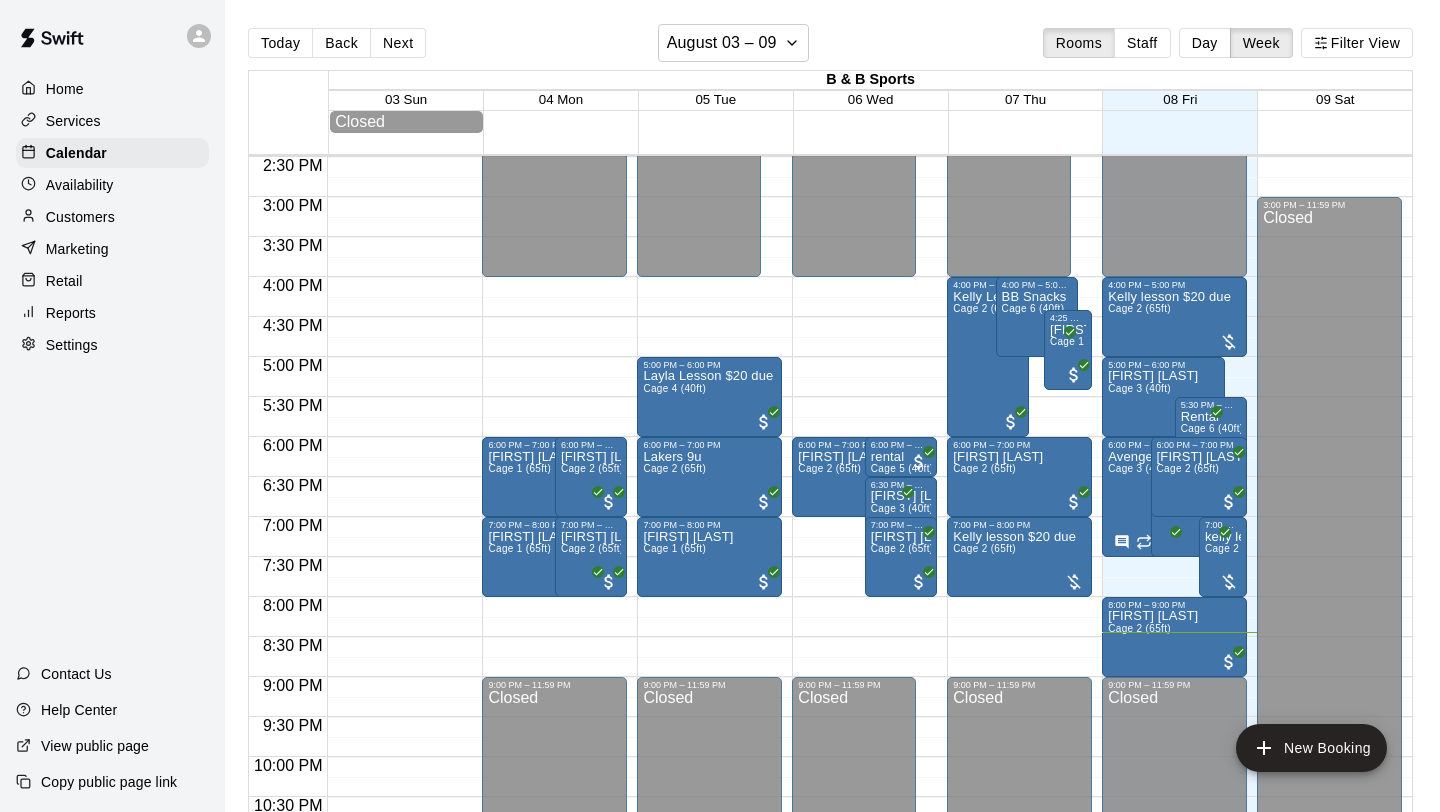click at bounding box center [52, 38] 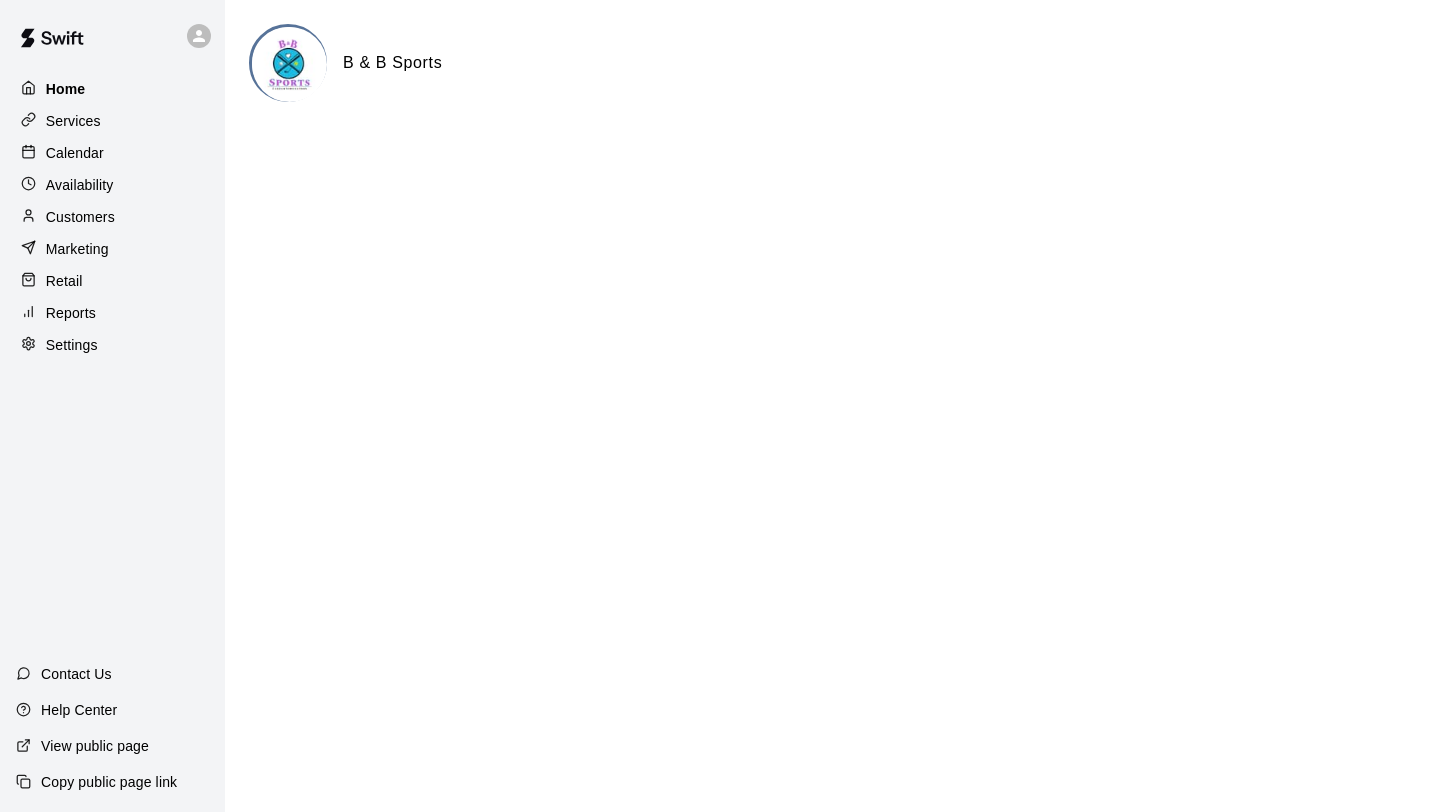 click on "Home" at bounding box center (66, 89) 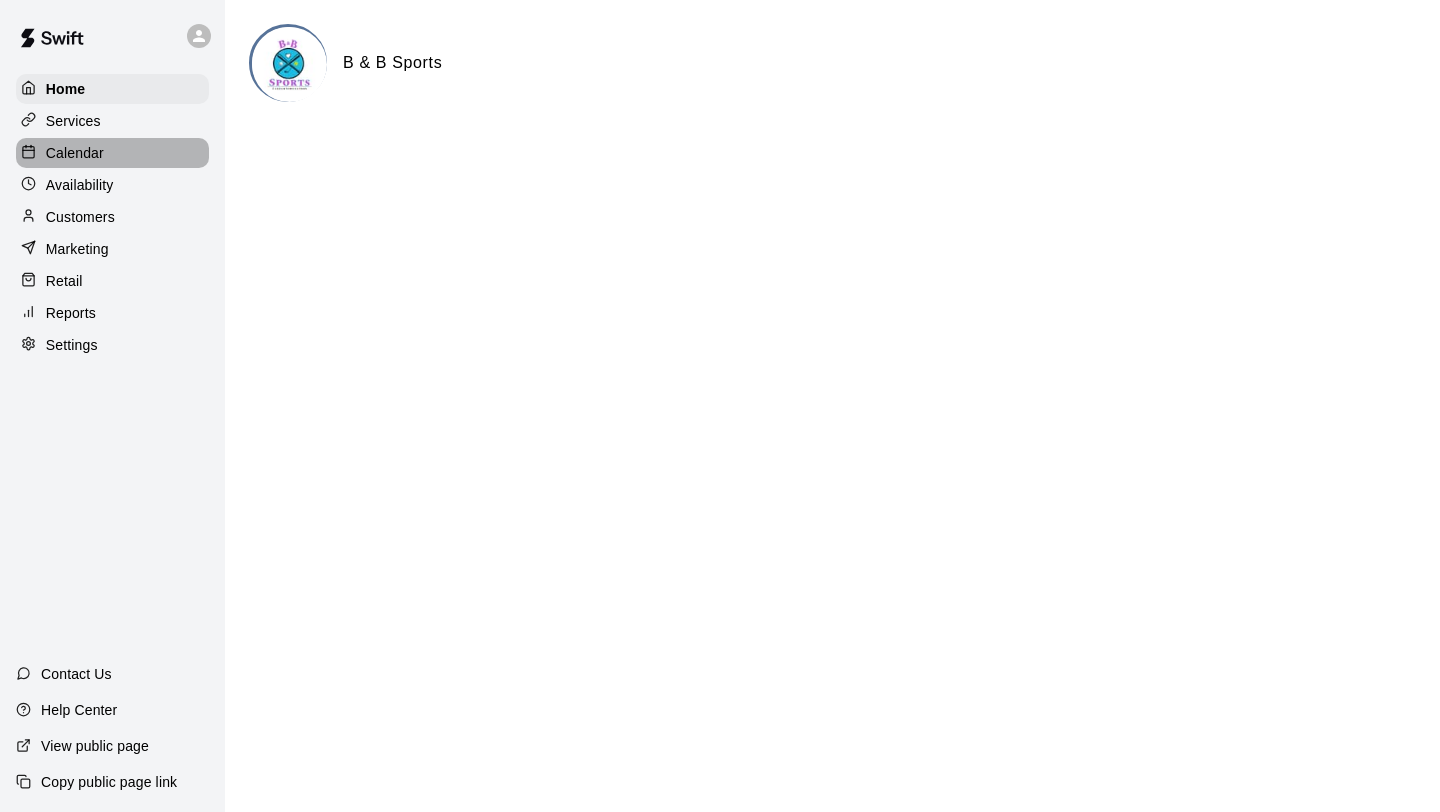 click on "Calendar" at bounding box center (75, 153) 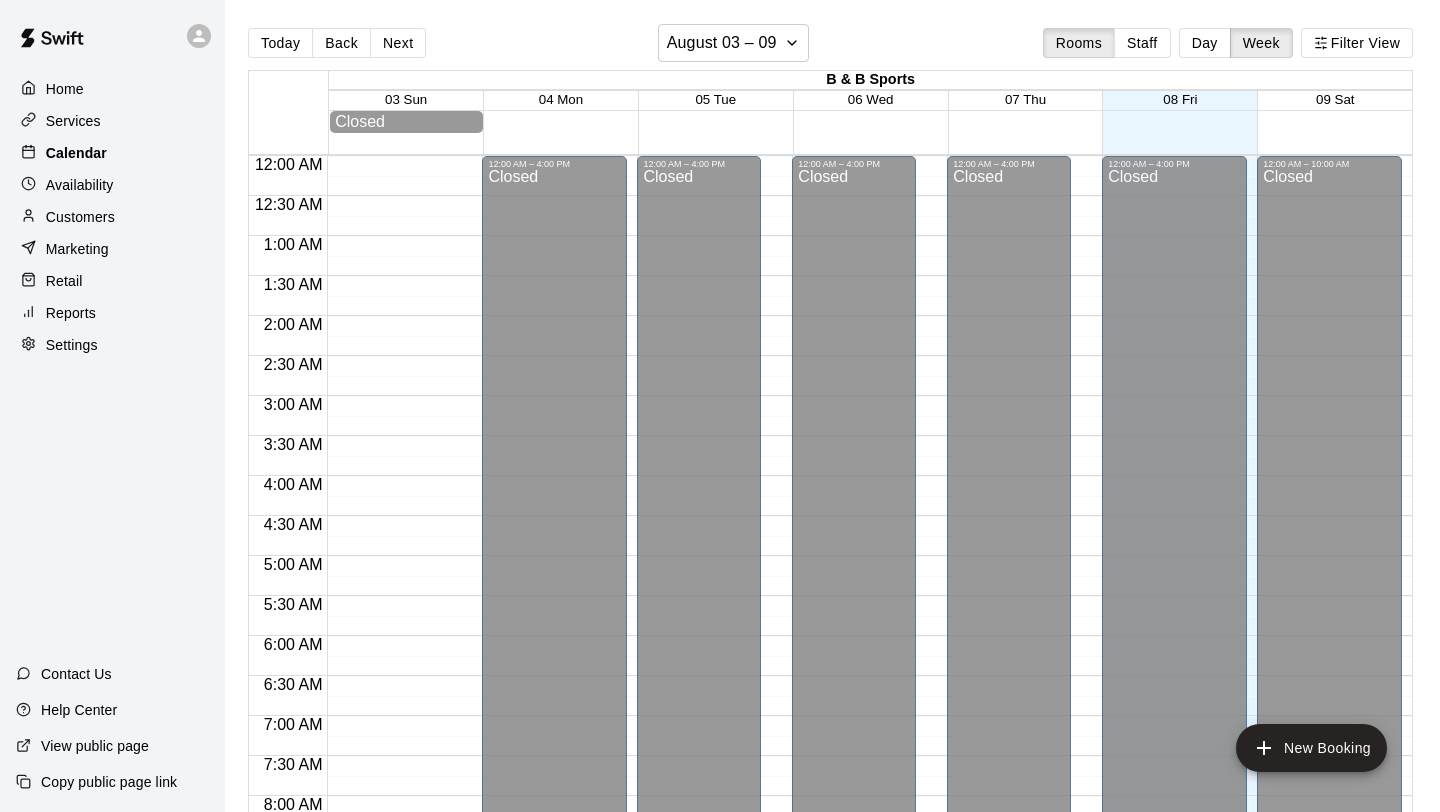 scroll, scrollTop: 1159, scrollLeft: 0, axis: vertical 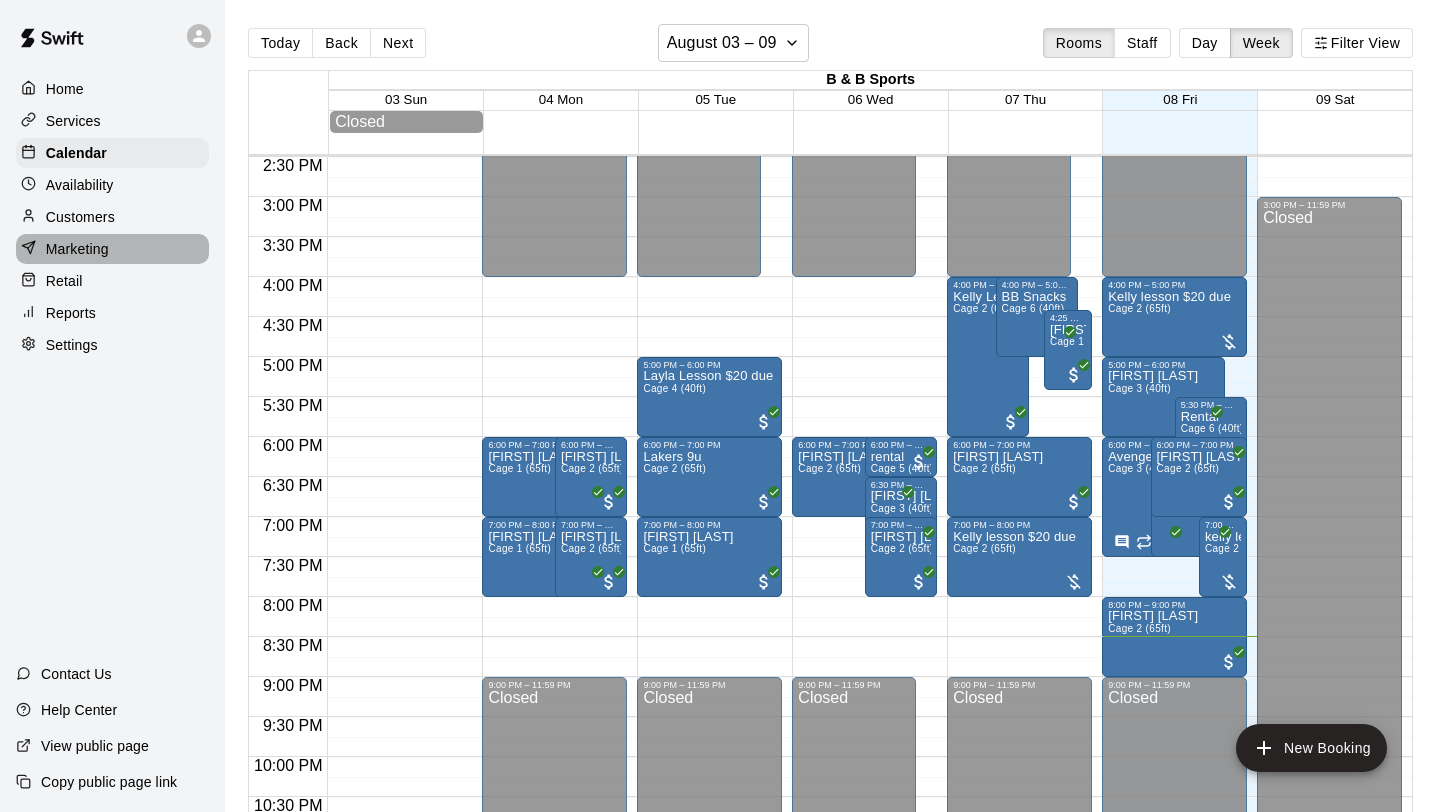 click on "Marketing" at bounding box center (112, 249) 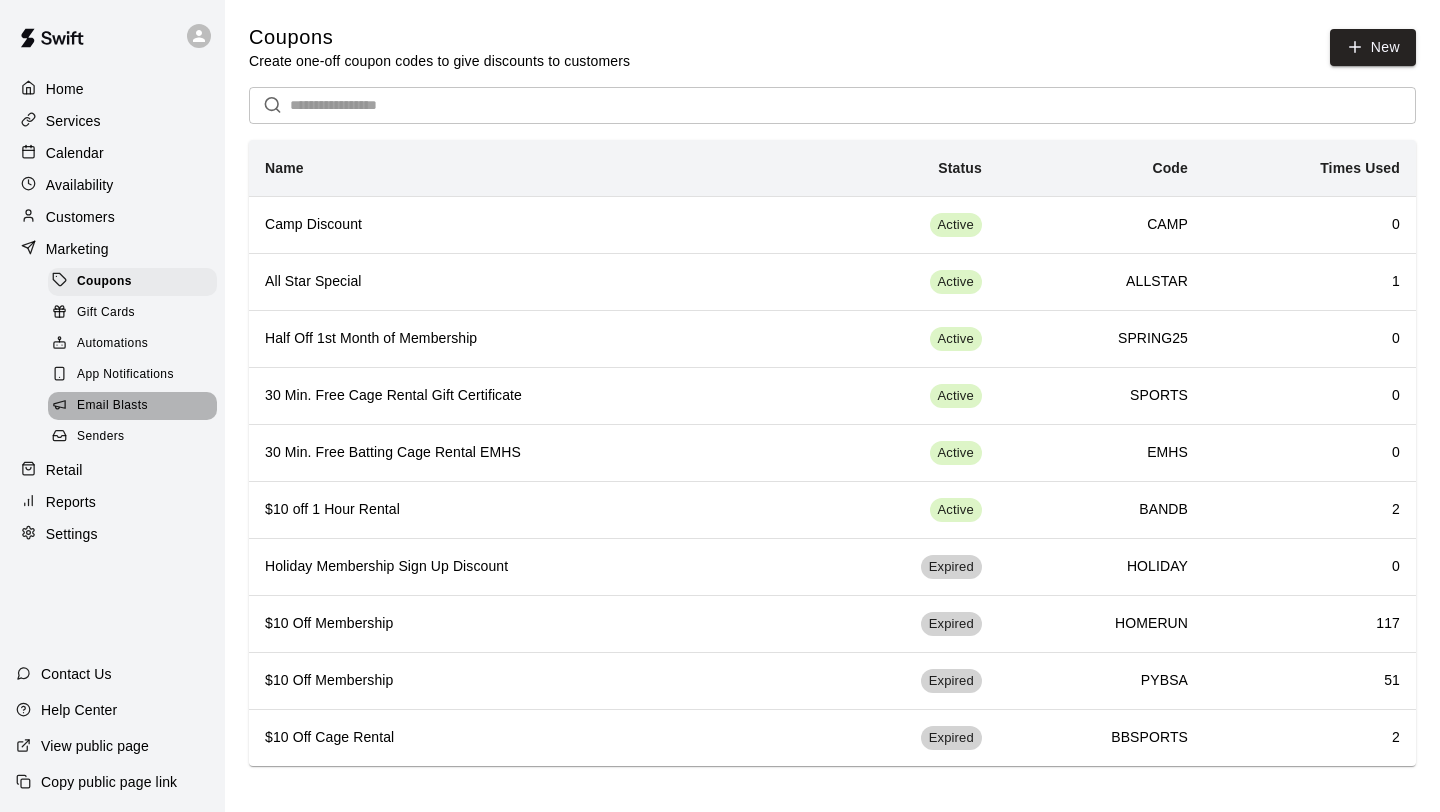 click on "Email Blasts" at bounding box center [112, 406] 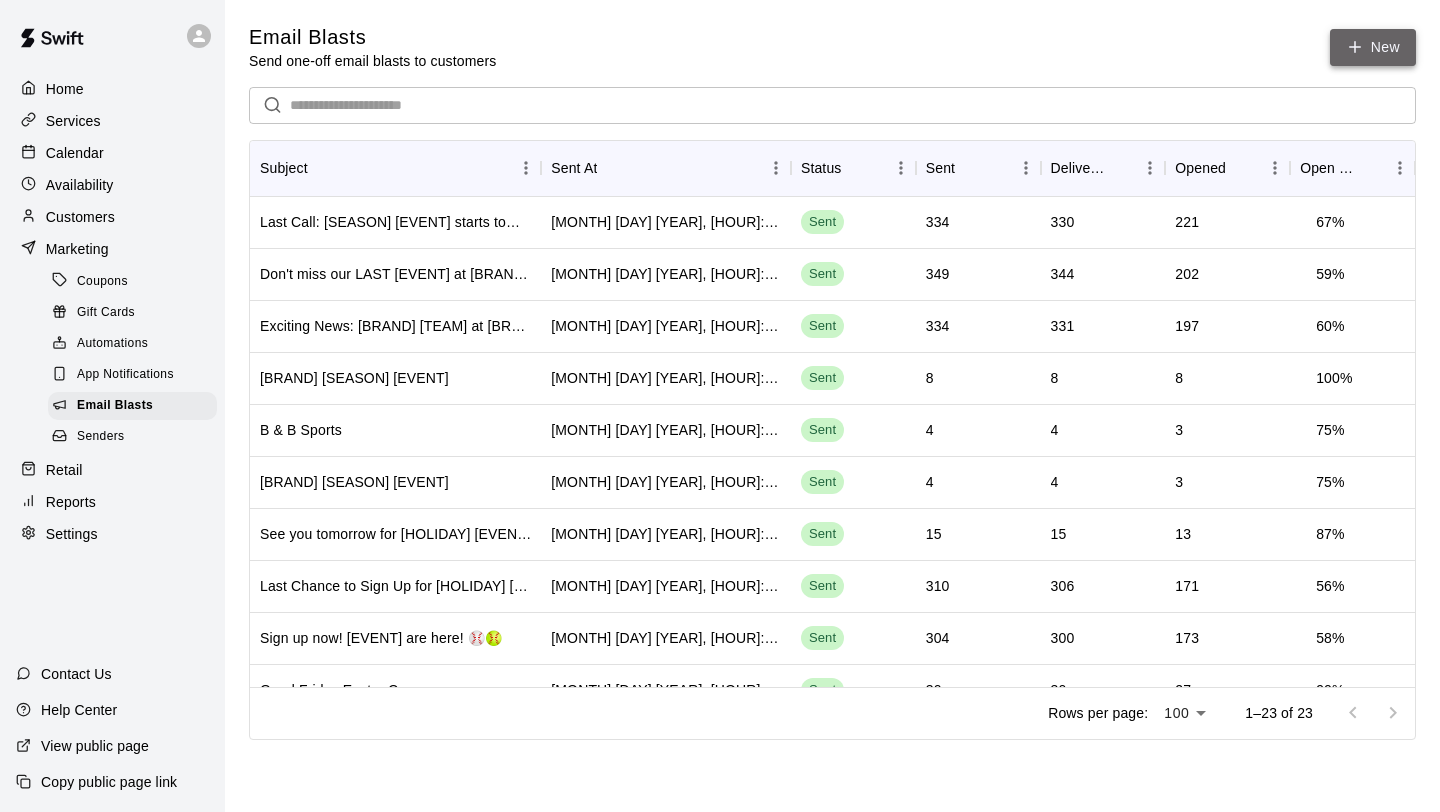 click on "New" at bounding box center [1373, 47] 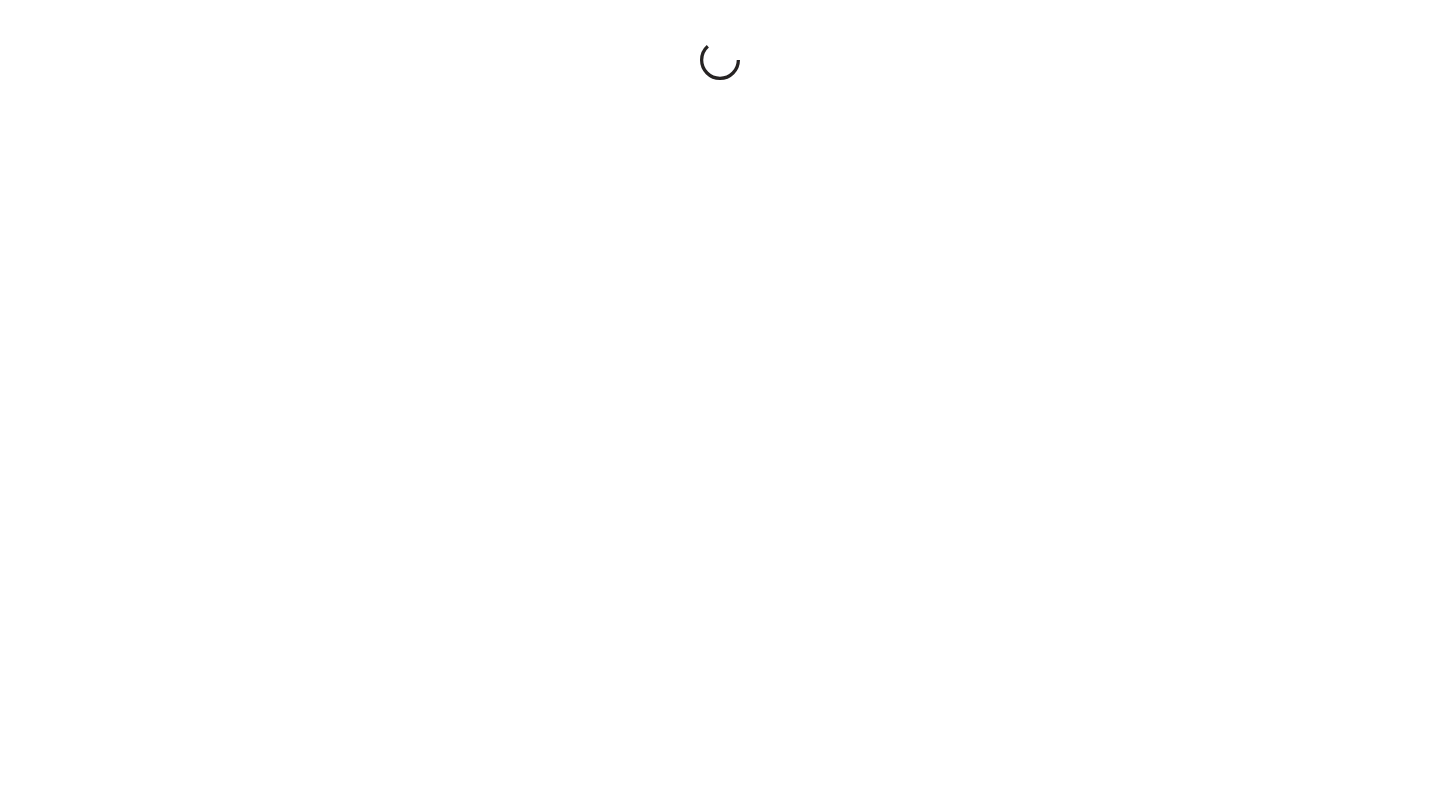 scroll, scrollTop: 0, scrollLeft: 0, axis: both 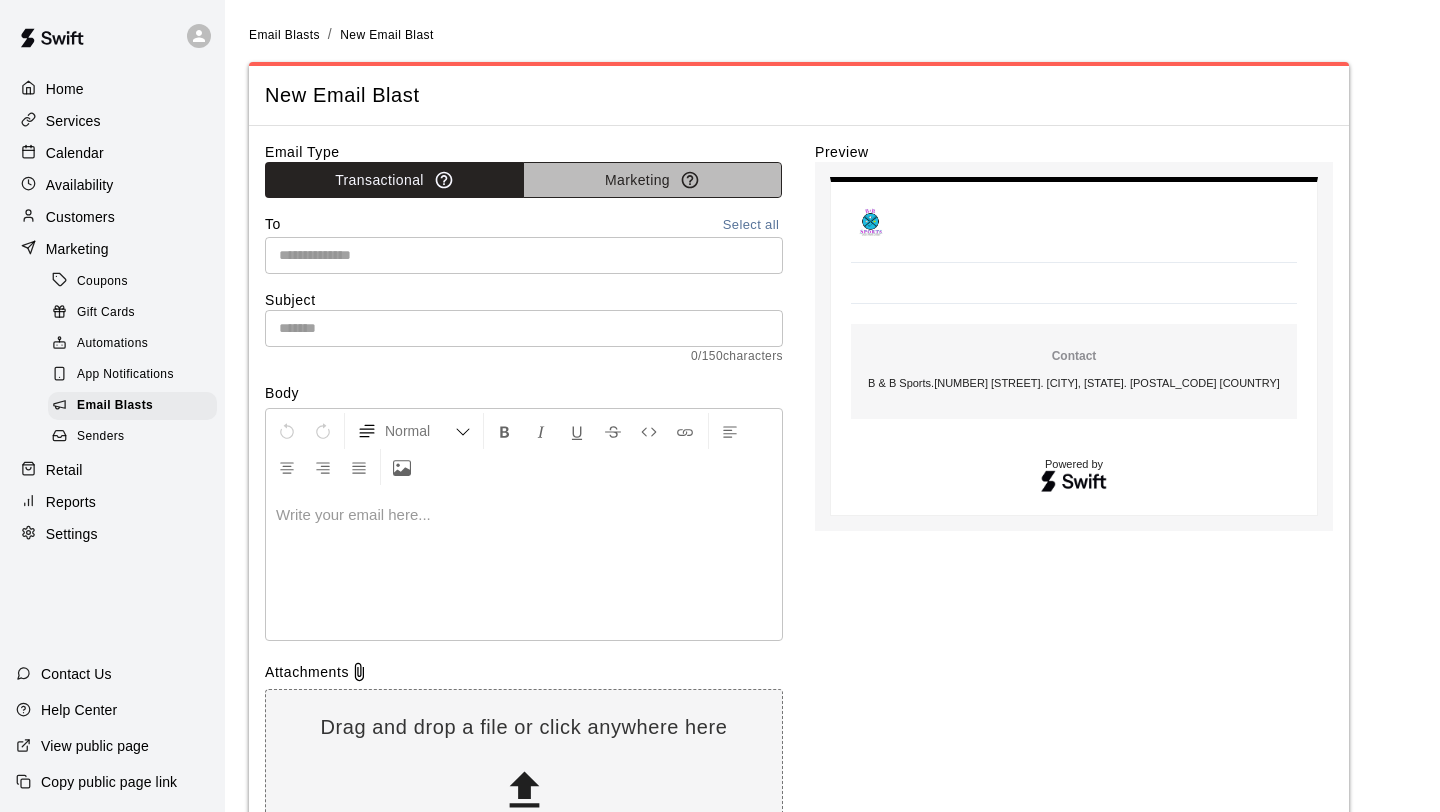 click on "Marketing" at bounding box center (652, 180) 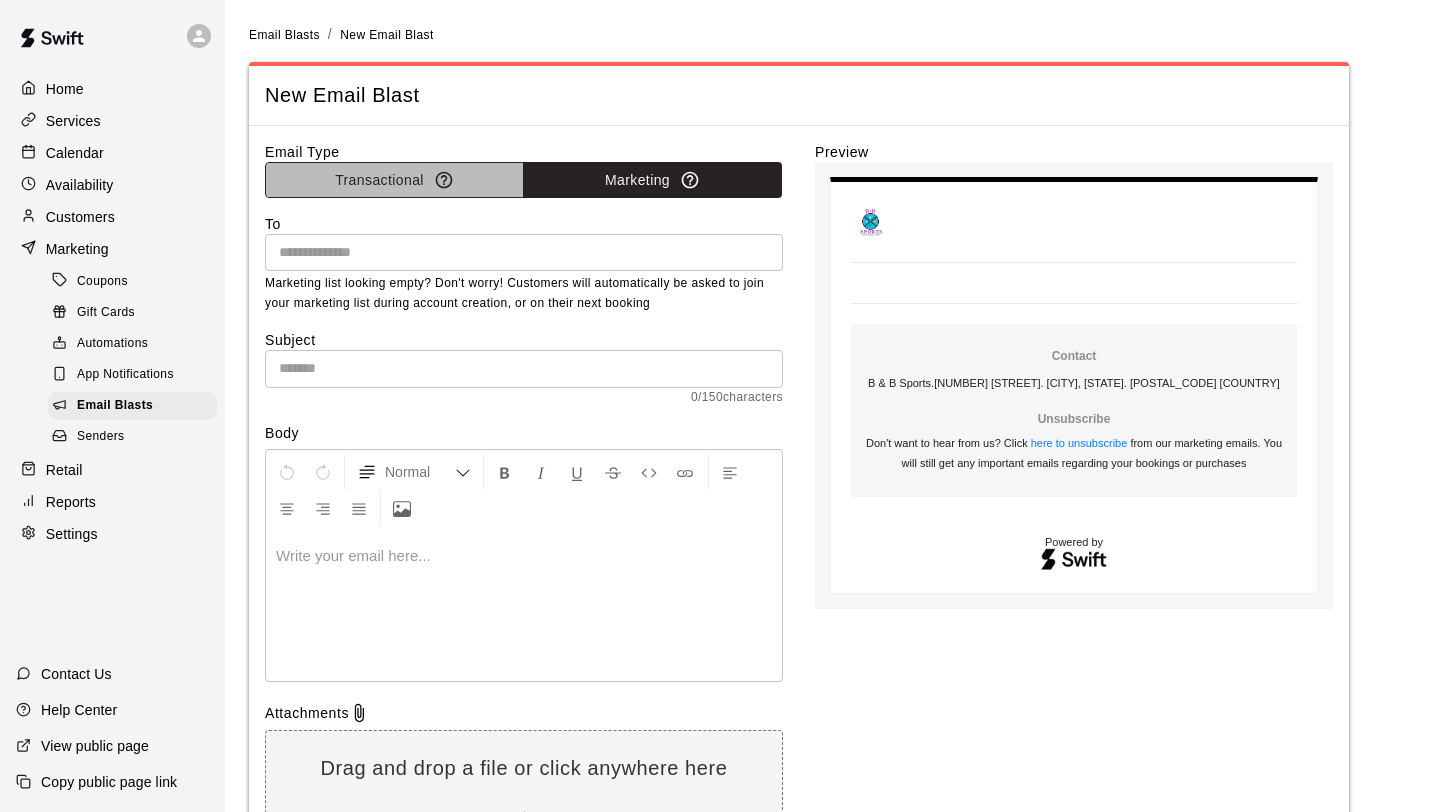 click on "Transactional" at bounding box center [394, 180] 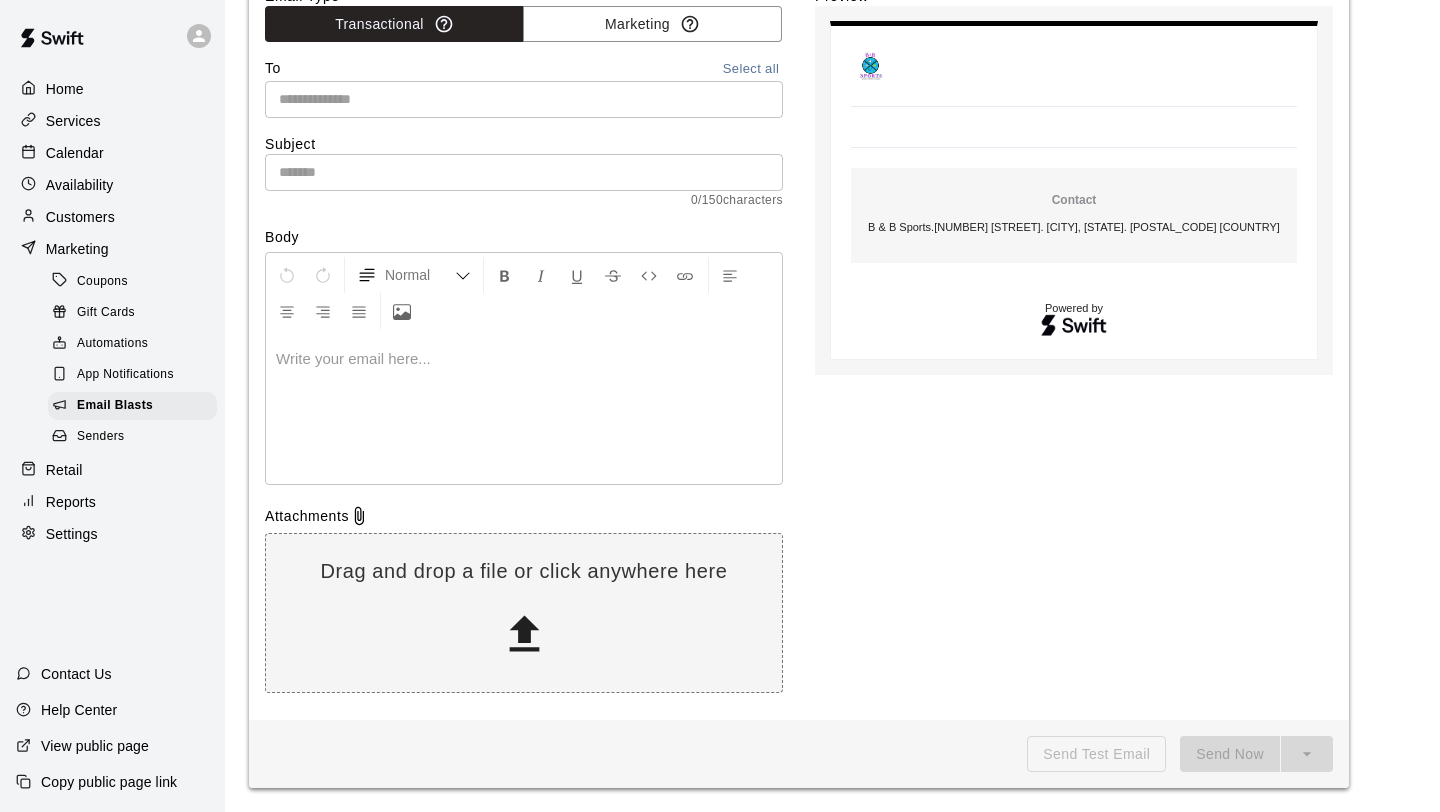 scroll, scrollTop: 0, scrollLeft: 0, axis: both 